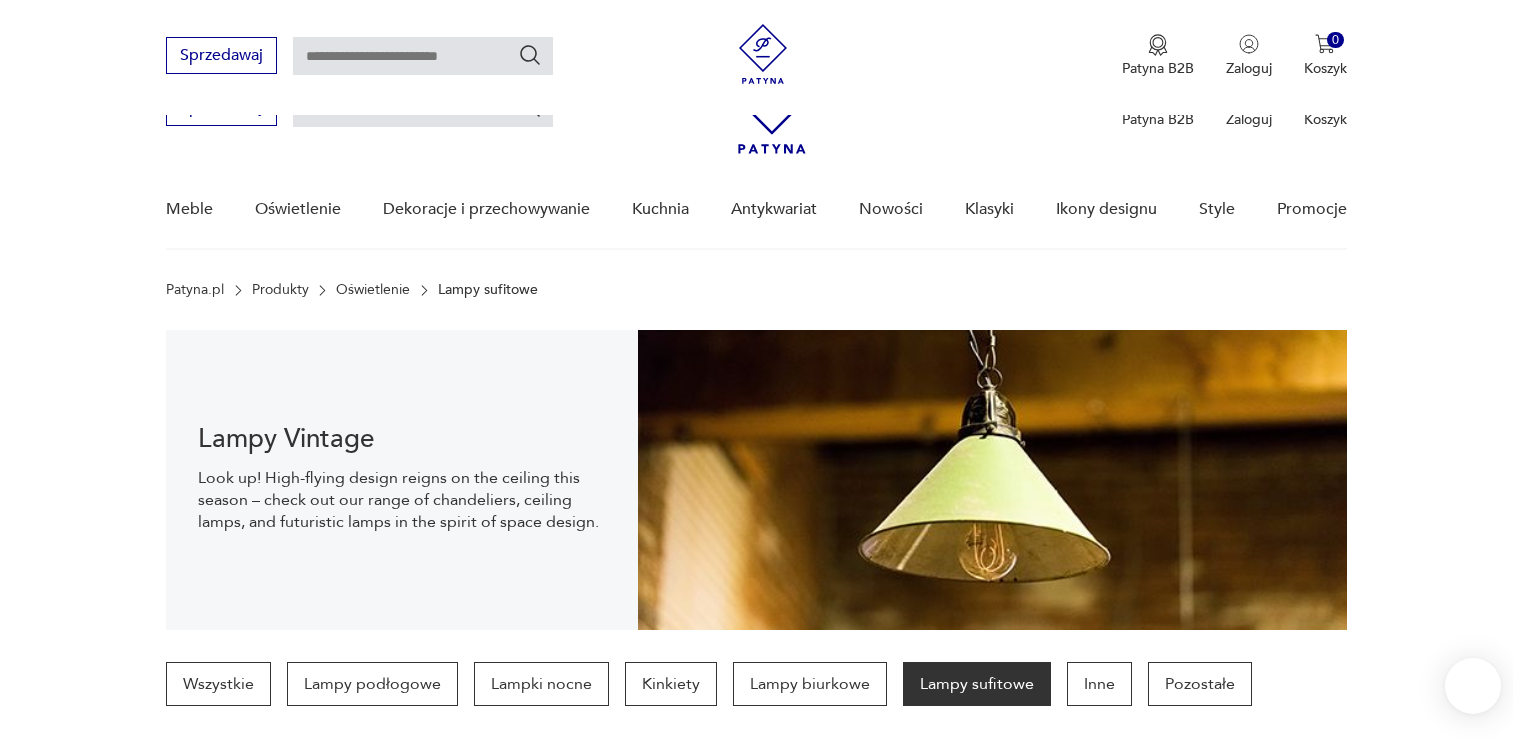 scroll, scrollTop: 1898, scrollLeft: 0, axis: vertical 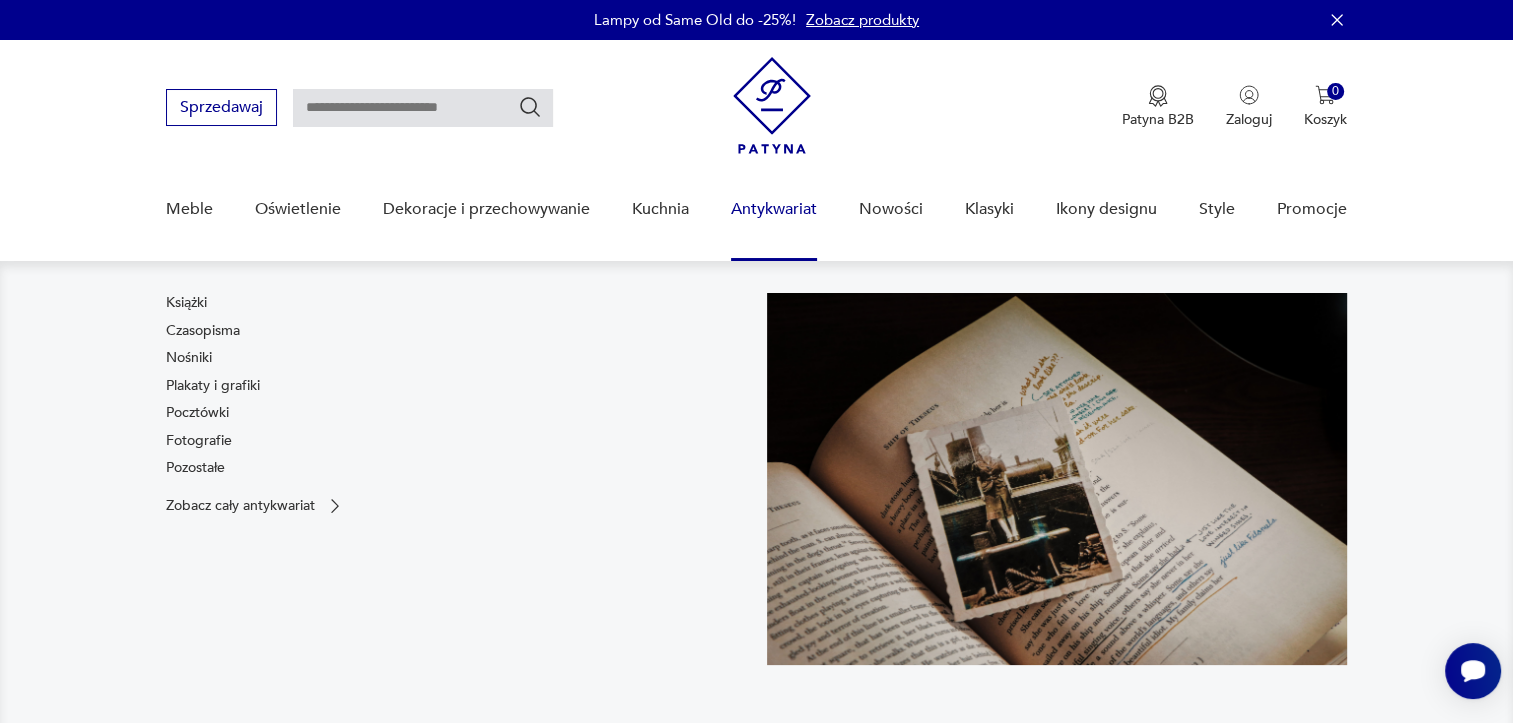 click on "Antykwariat" at bounding box center (774, 209) 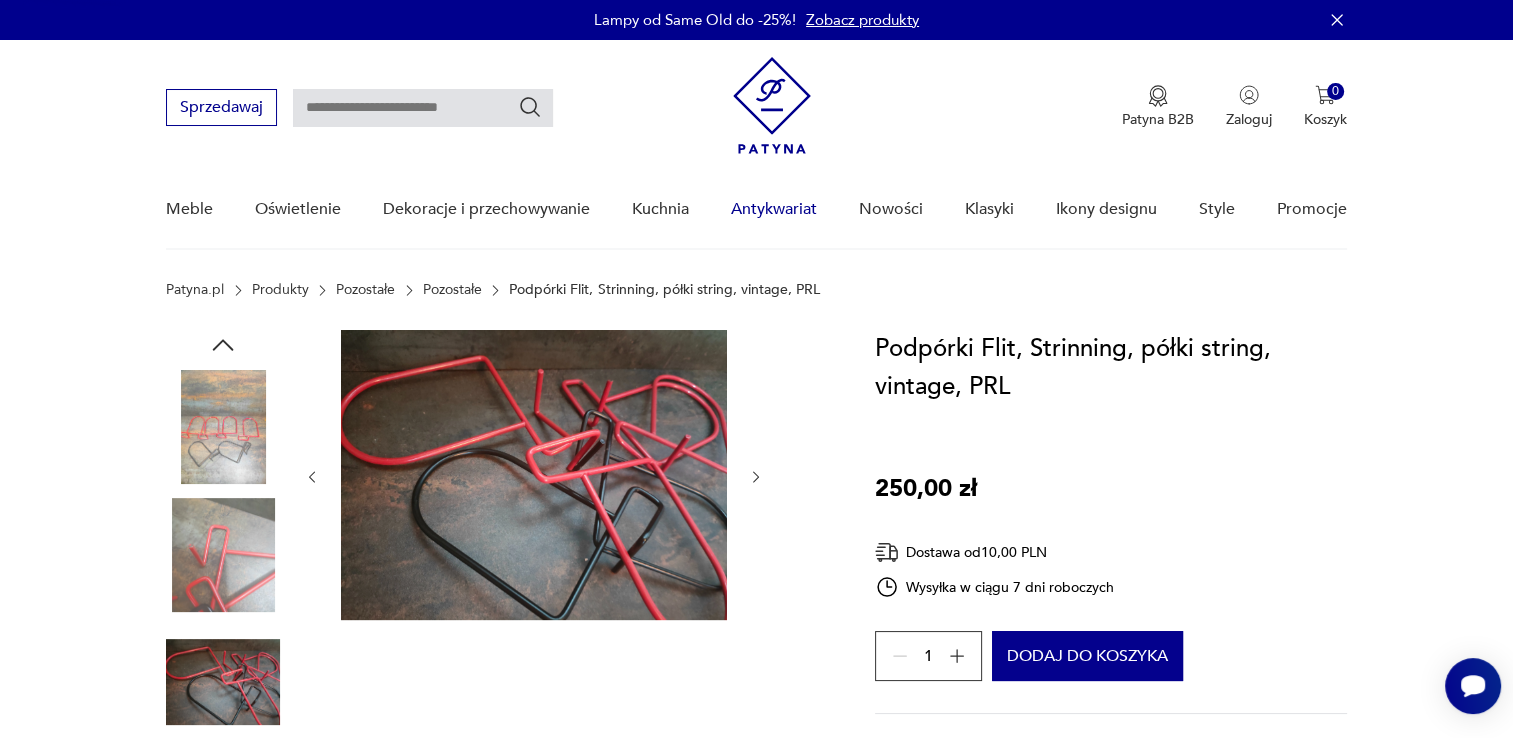 click on "Antykwariat" at bounding box center (774, 209) 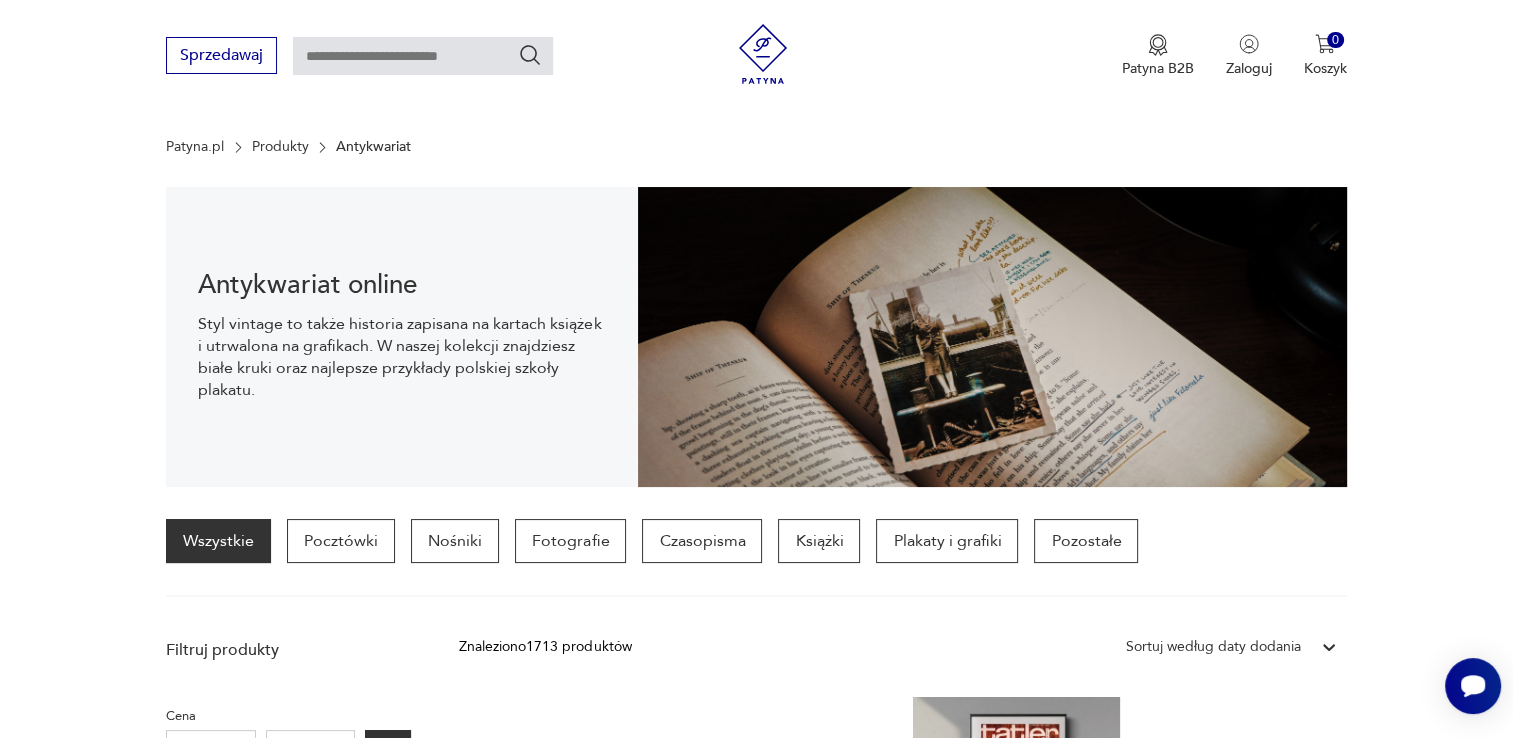 scroll, scrollTop: 229, scrollLeft: 0, axis: vertical 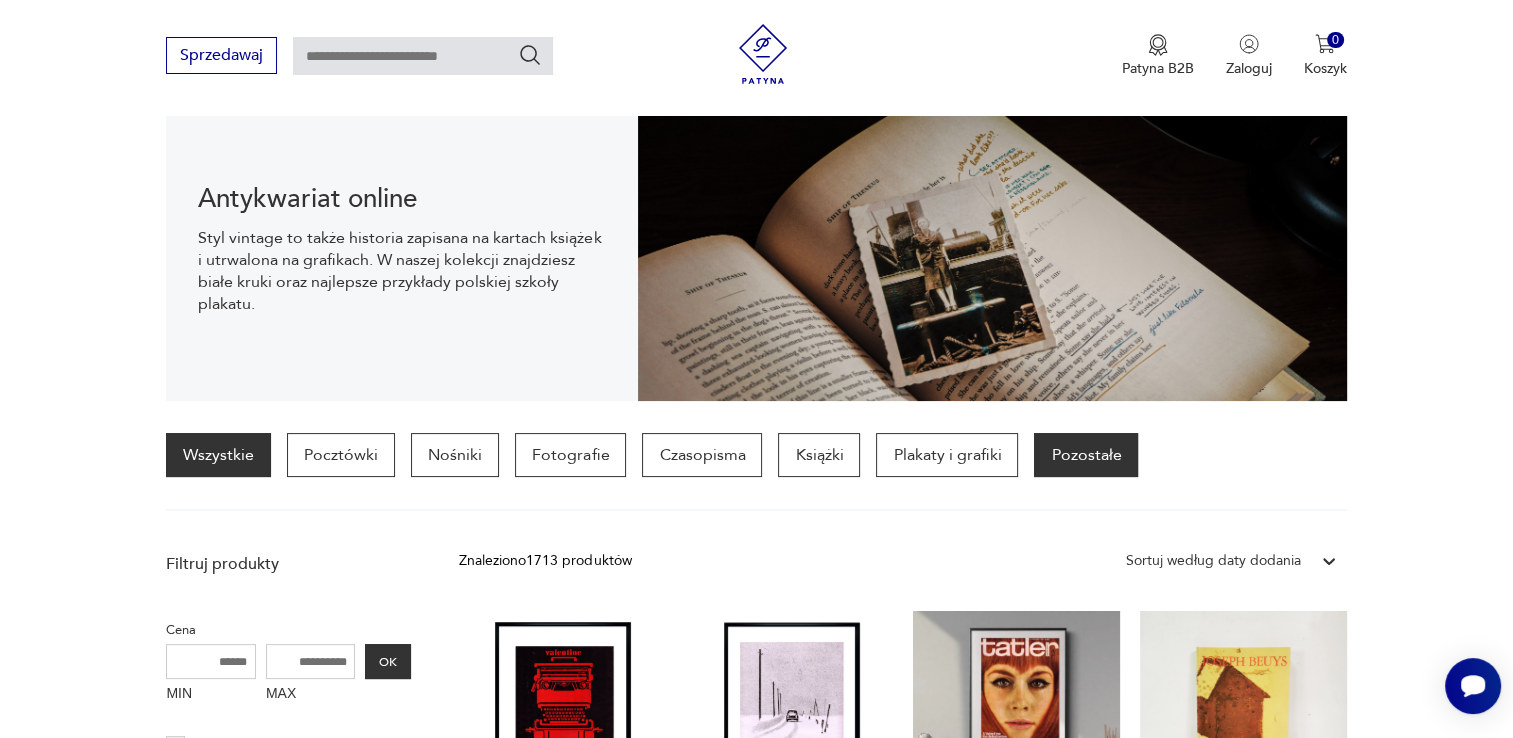 click on "Pozostałe" at bounding box center (1086, 455) 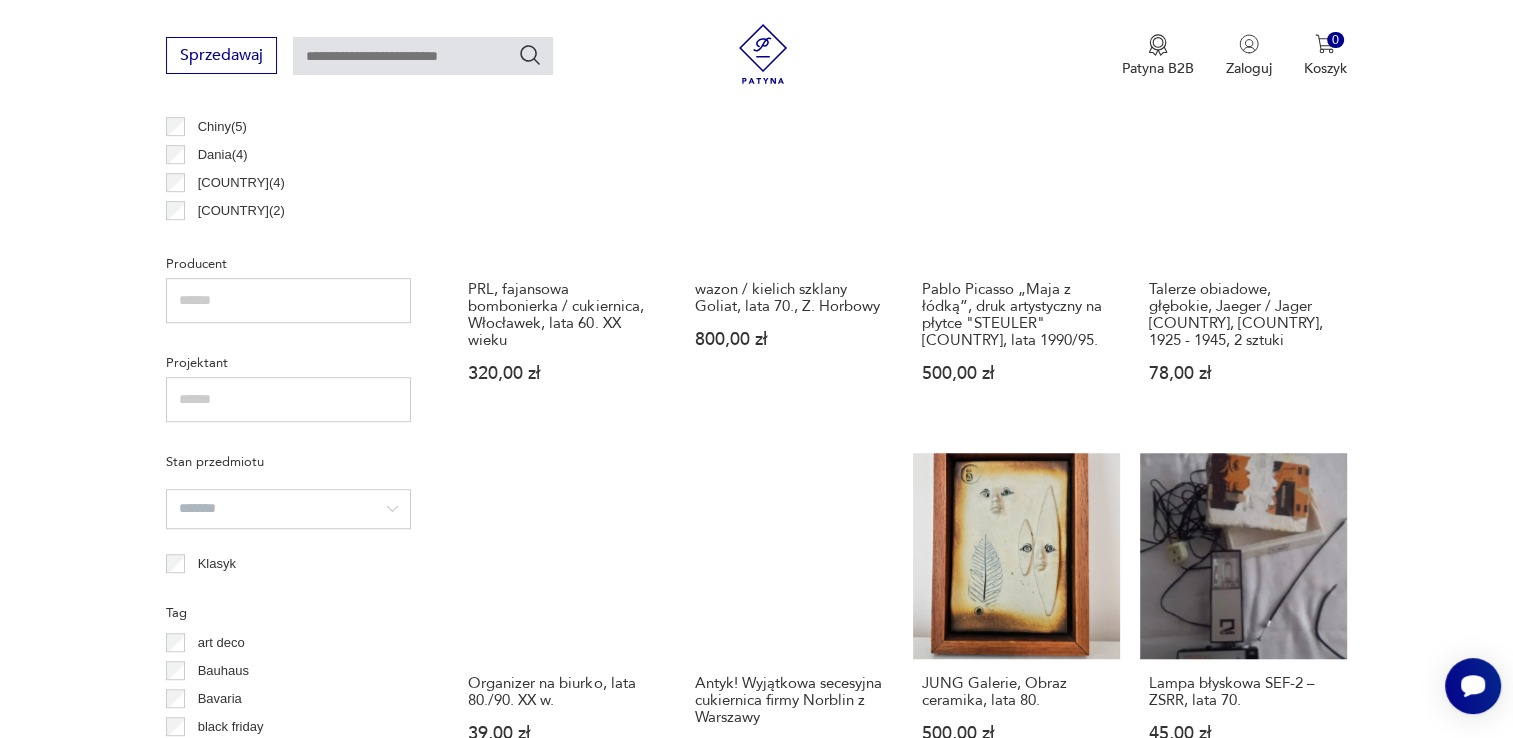 scroll, scrollTop: 1371, scrollLeft: 0, axis: vertical 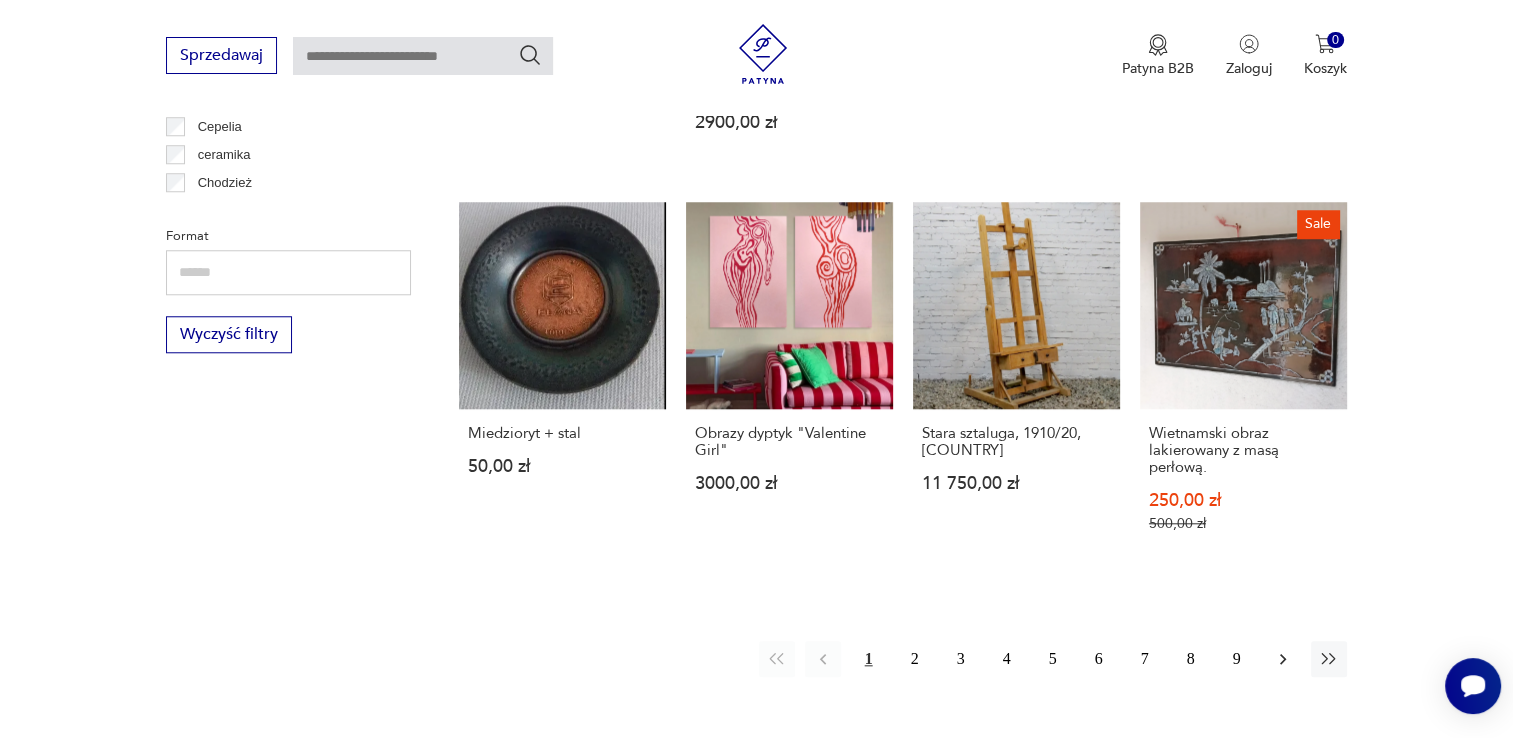 click at bounding box center (1283, 659) 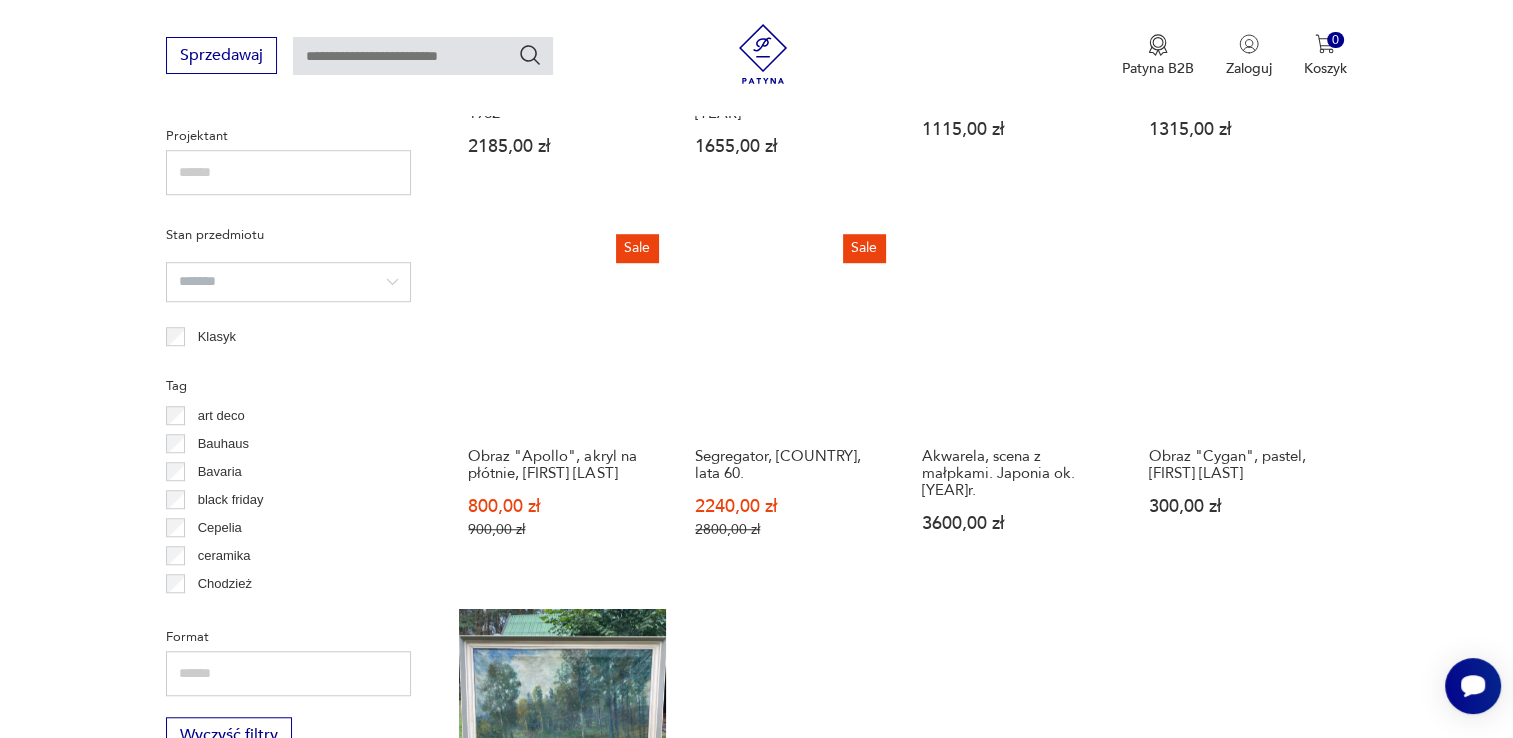 scroll, scrollTop: 1770, scrollLeft: 0, axis: vertical 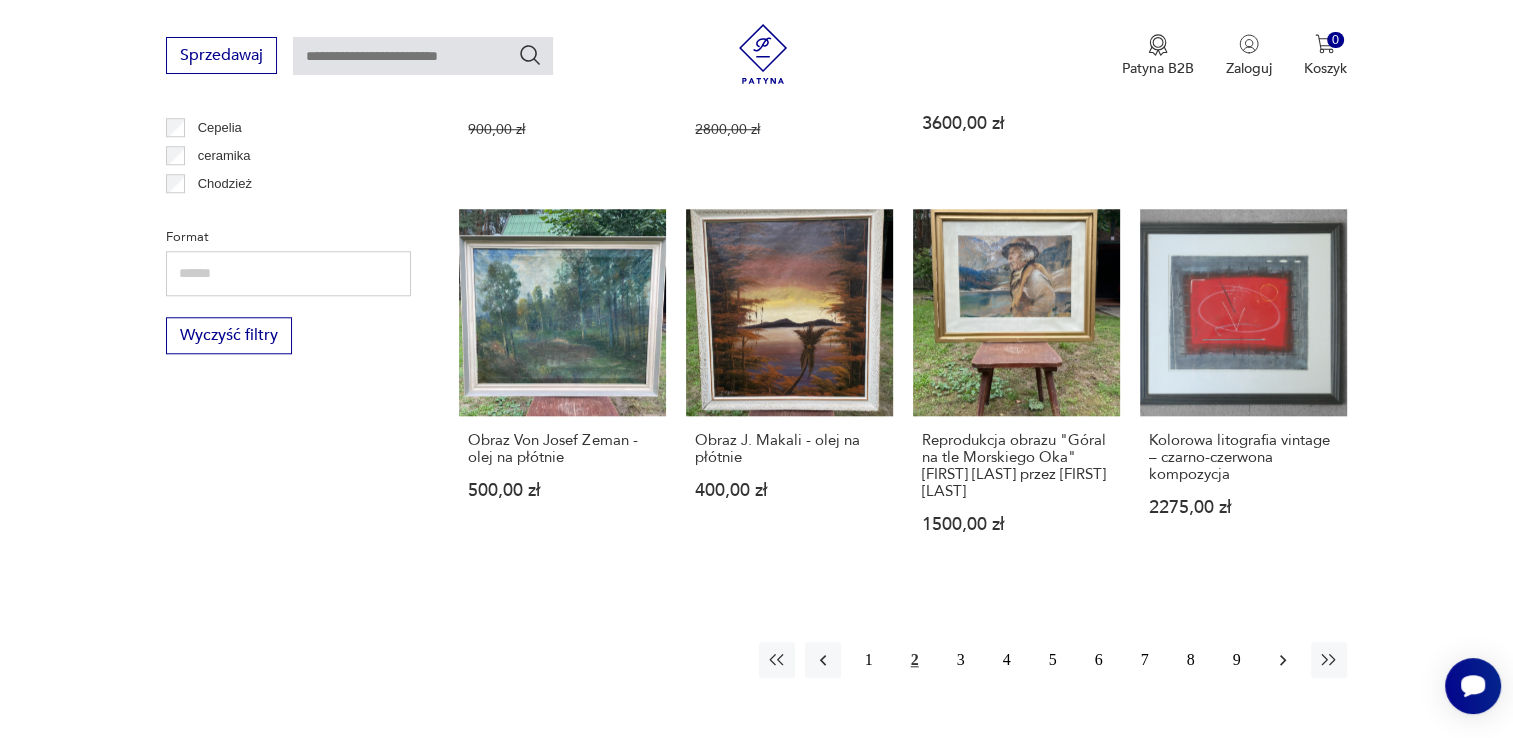 click at bounding box center [1283, 660] 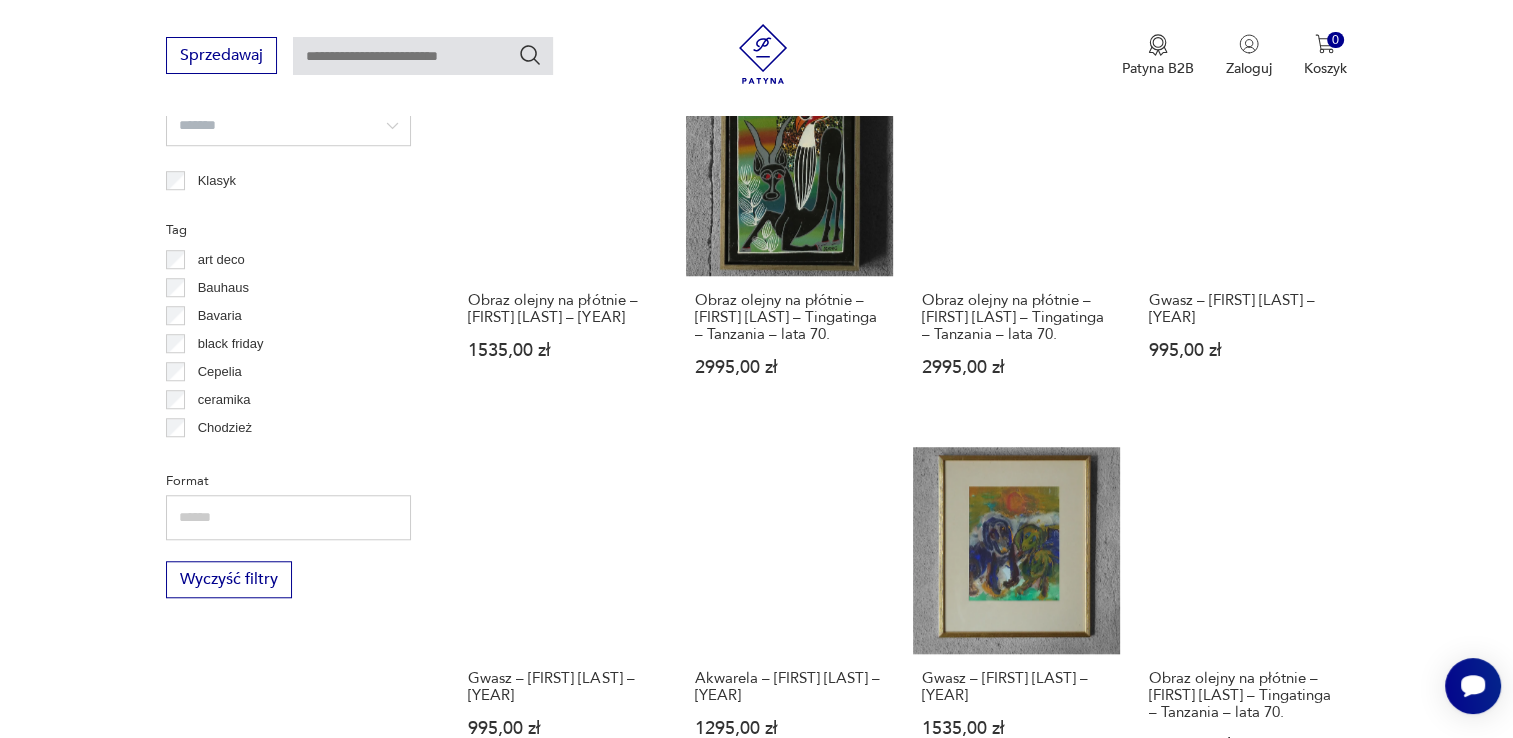 scroll, scrollTop: 1771, scrollLeft: 0, axis: vertical 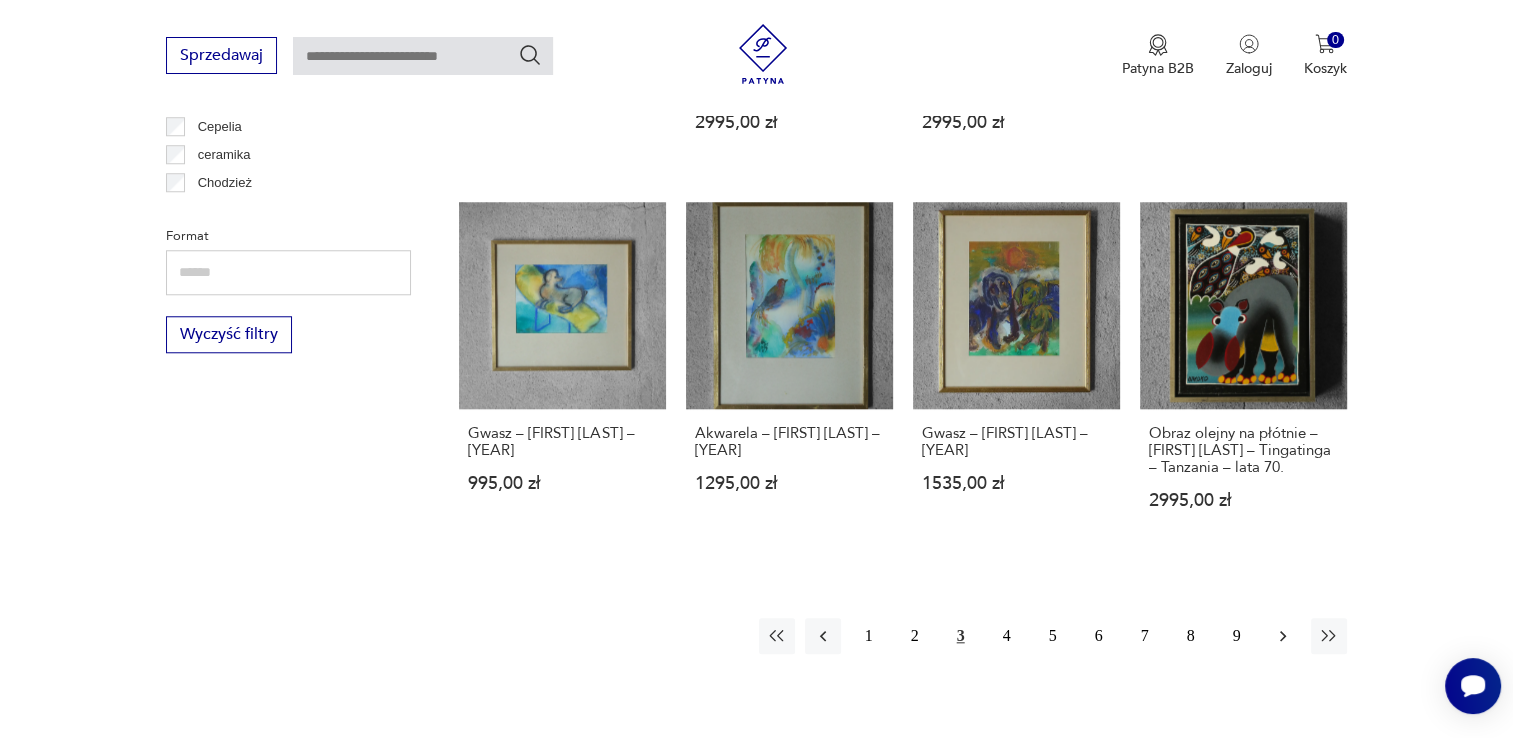 click at bounding box center [1282, 636] 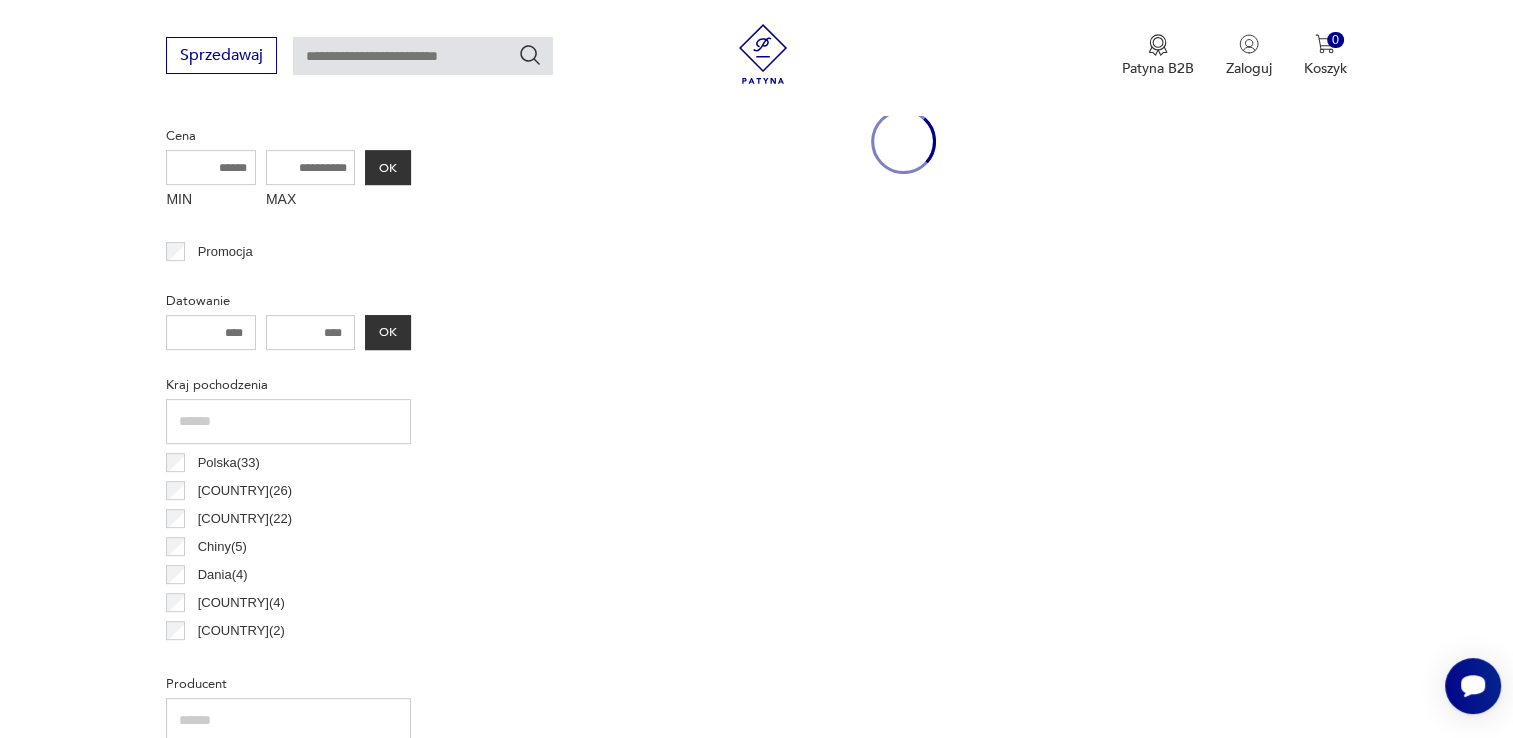 scroll, scrollTop: 470, scrollLeft: 0, axis: vertical 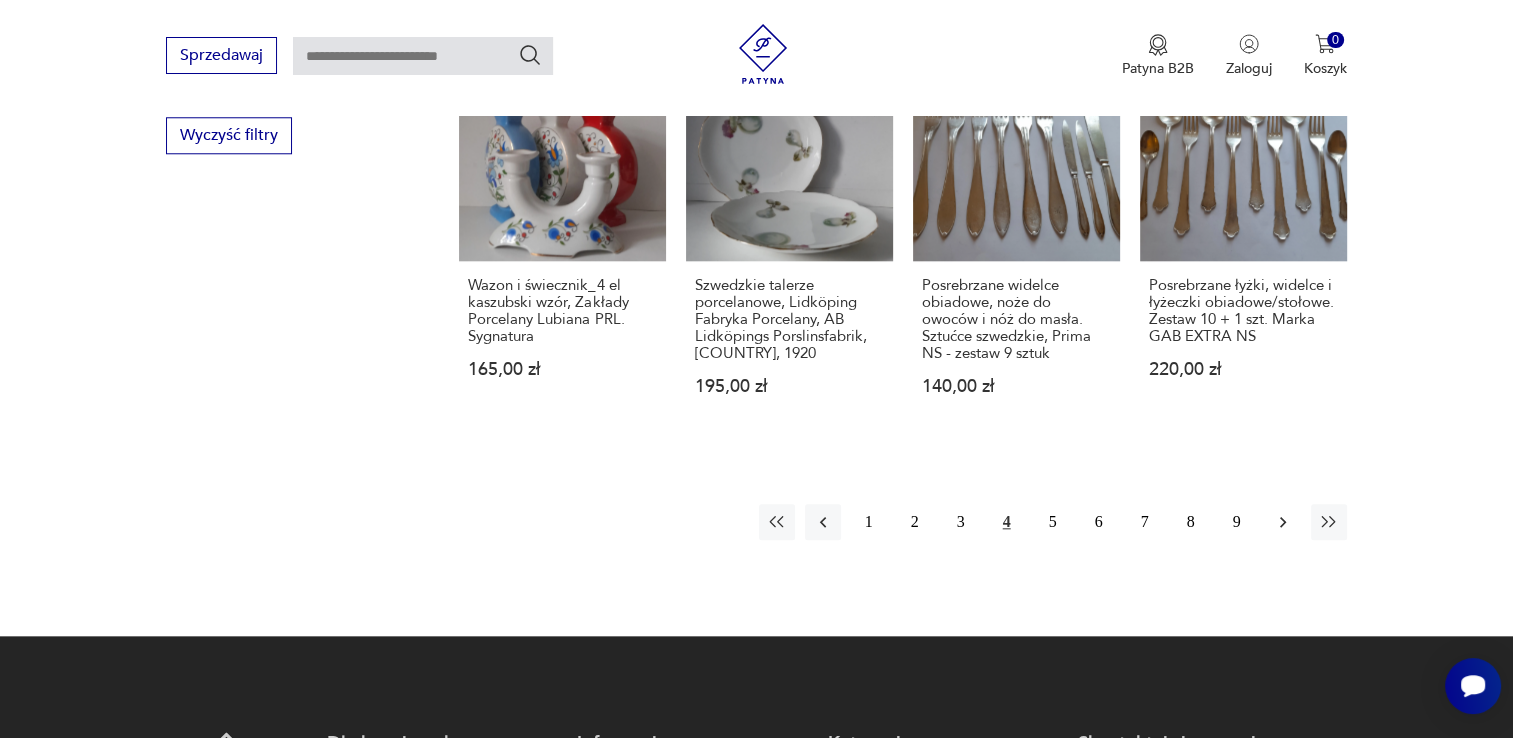 click at bounding box center [1283, 522] 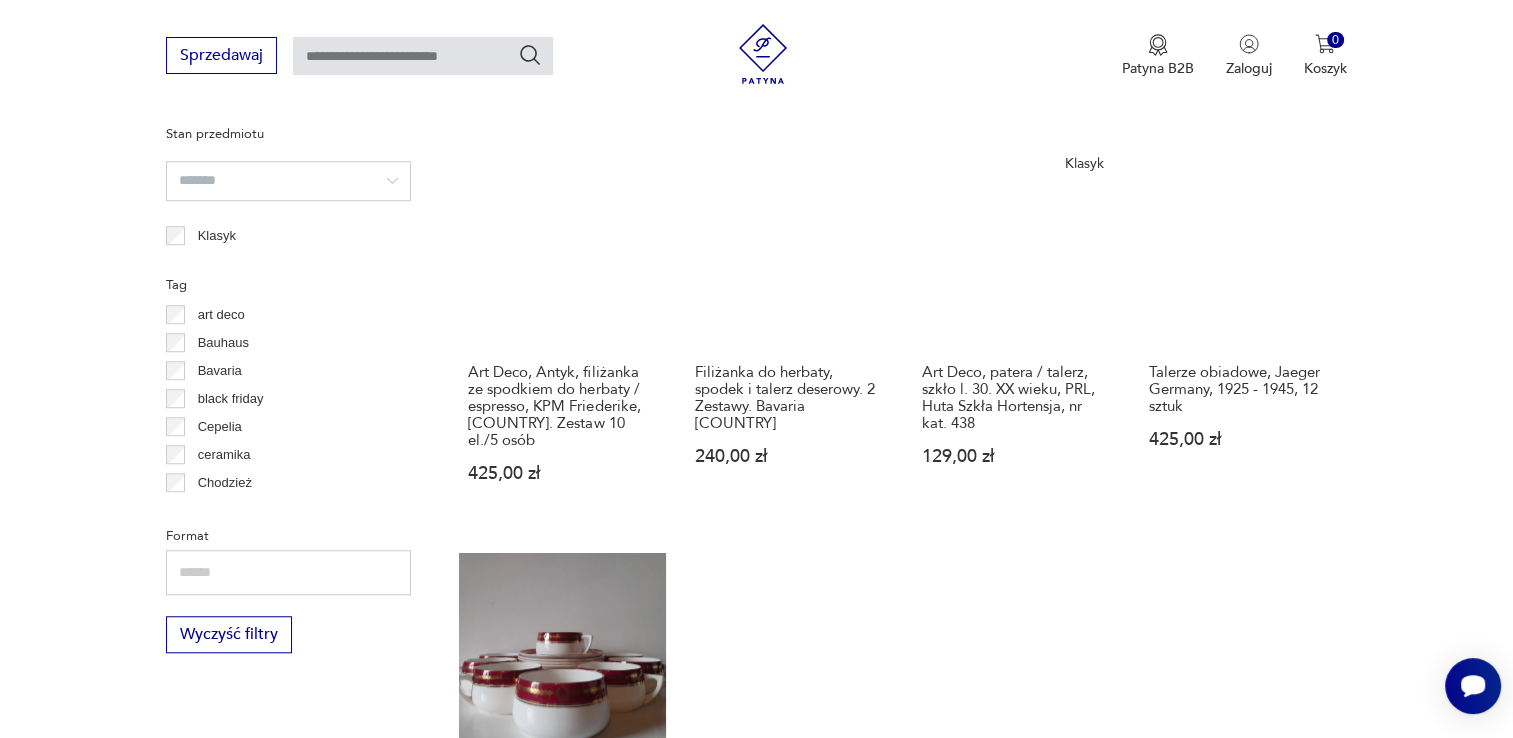 scroll, scrollTop: 1871, scrollLeft: 0, axis: vertical 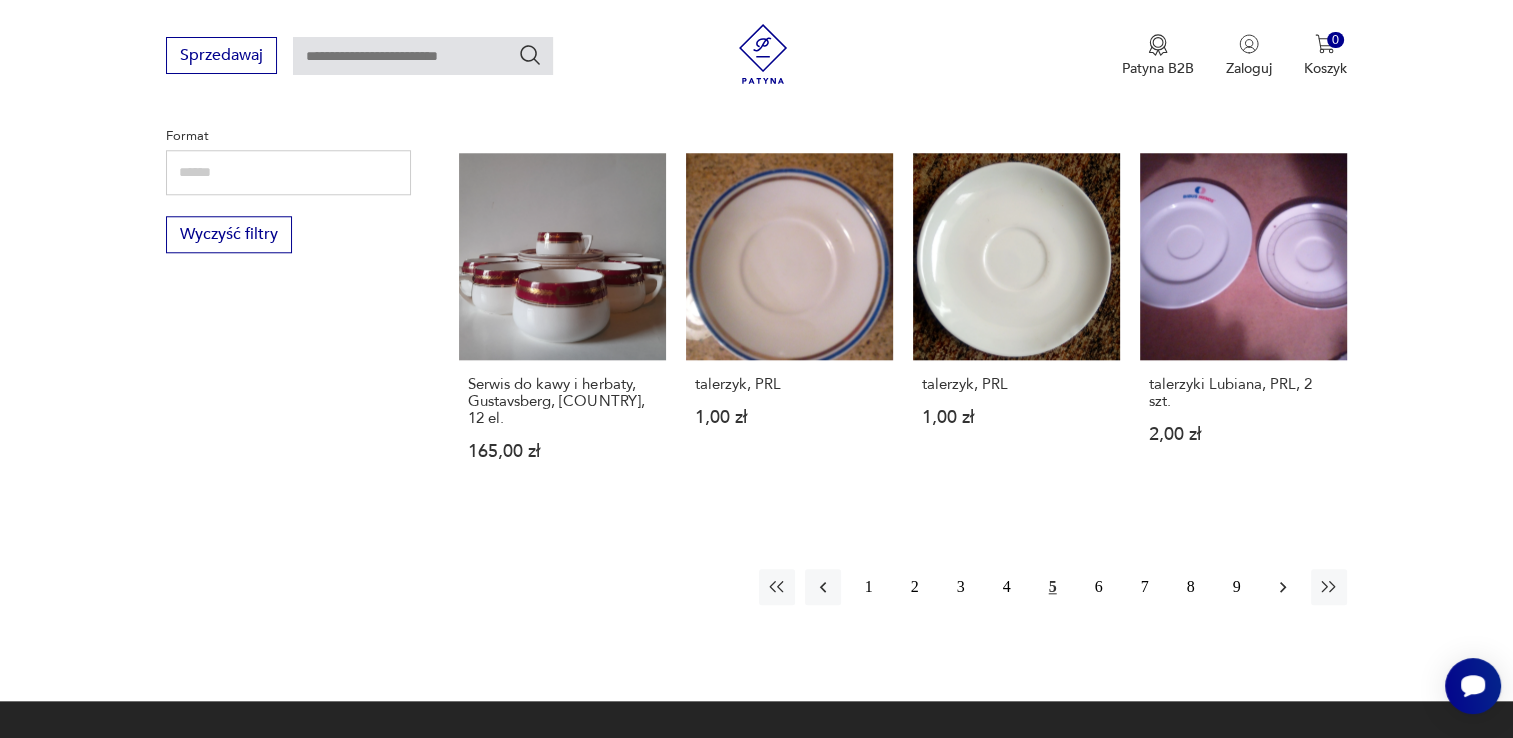 click at bounding box center (1283, 587) 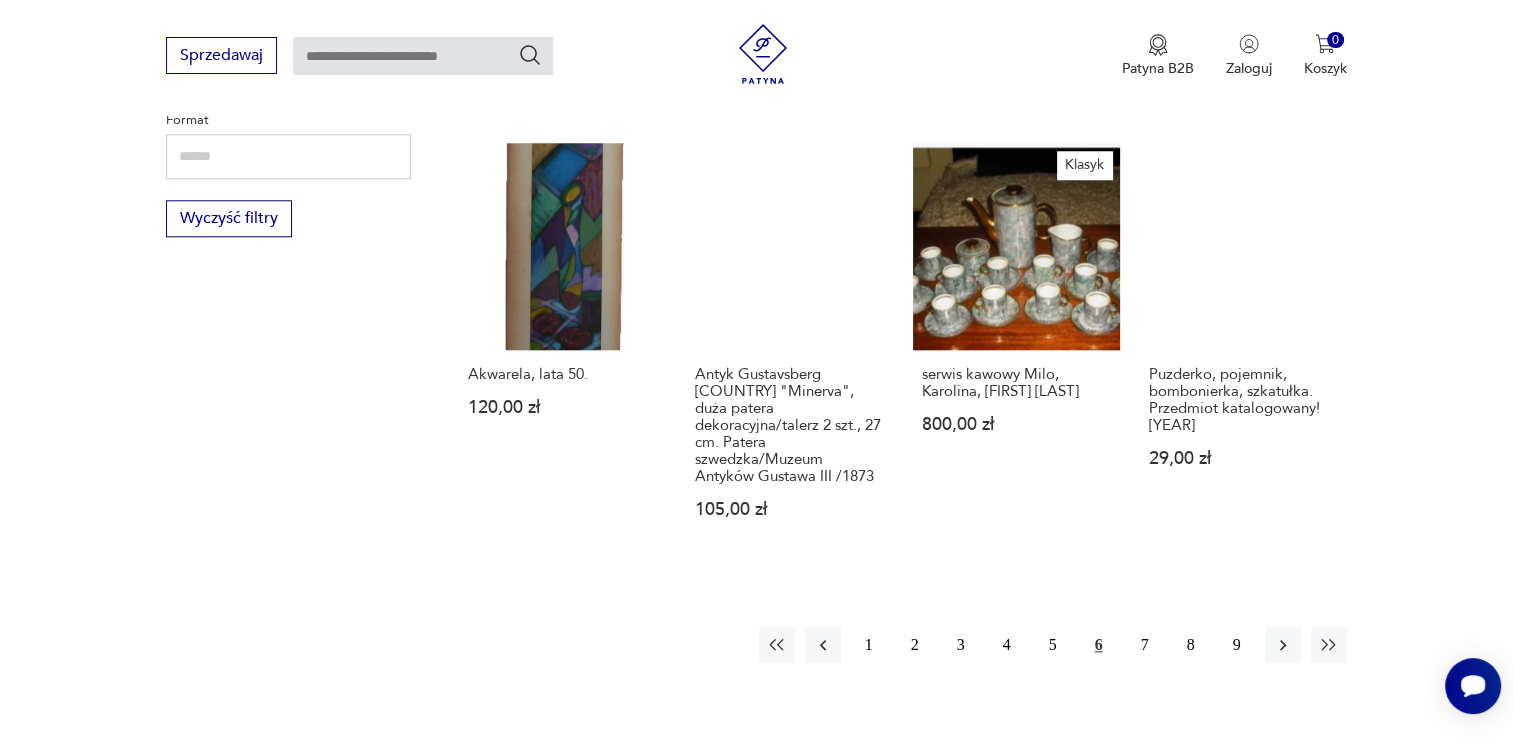 scroll, scrollTop: 1970, scrollLeft: 0, axis: vertical 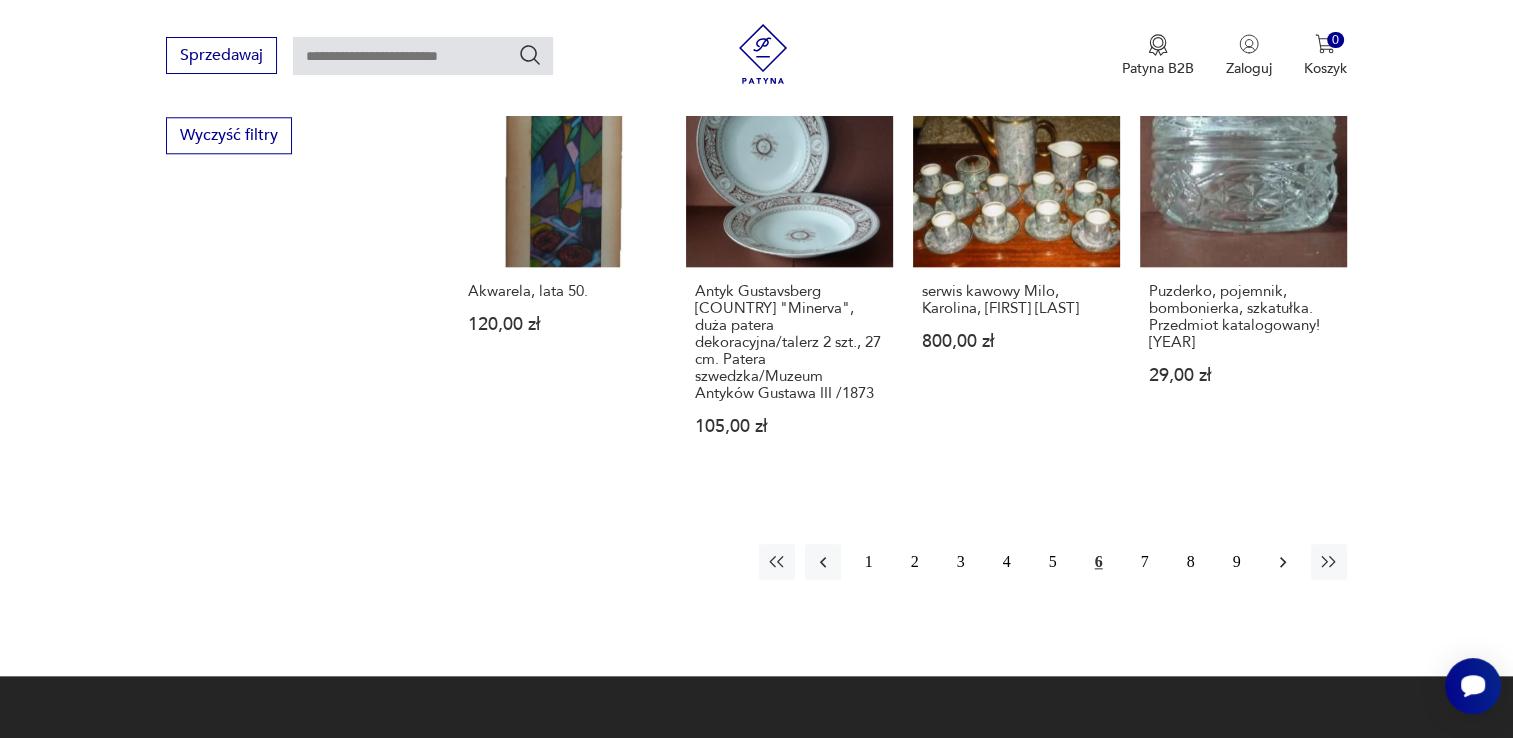 click at bounding box center (1282, 562) 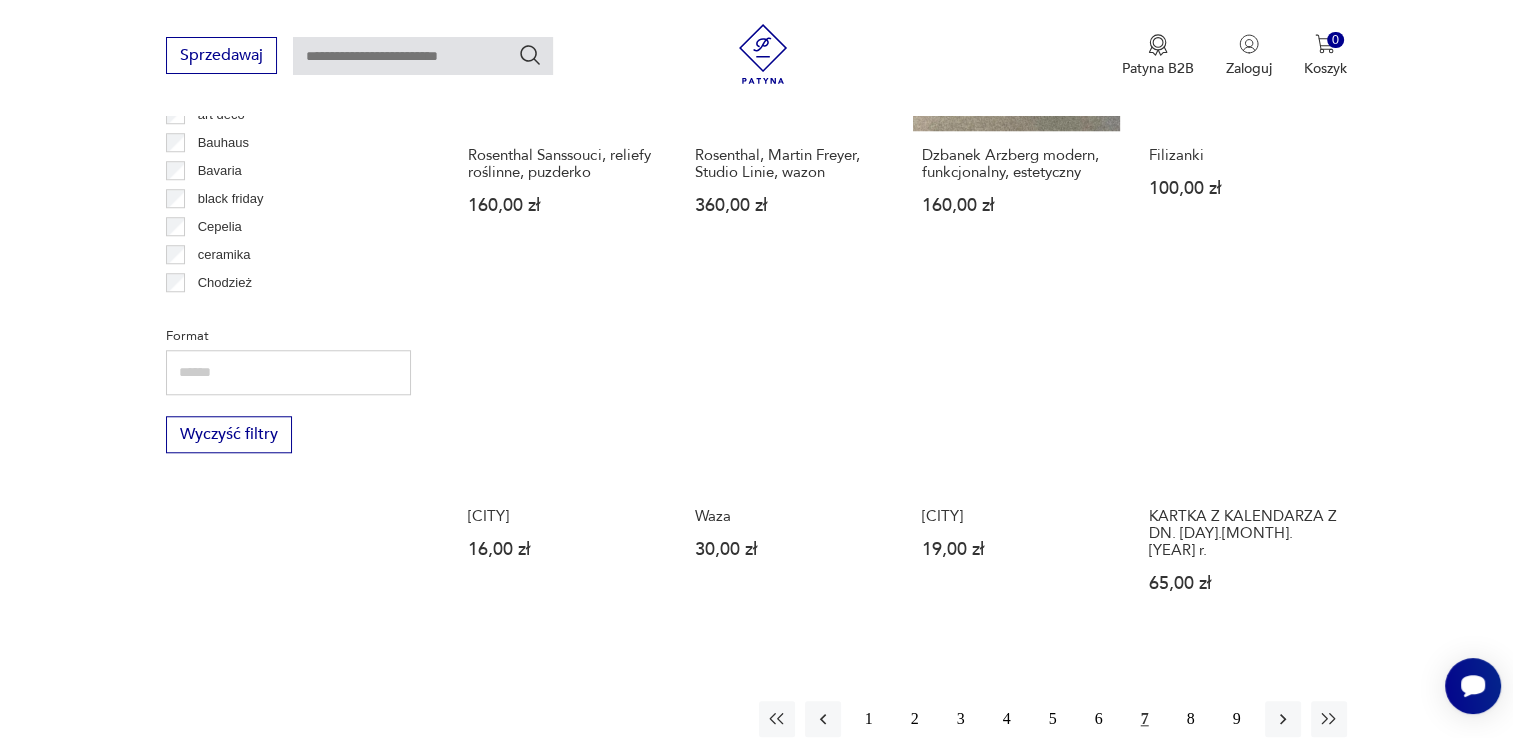 scroll, scrollTop: 1871, scrollLeft: 0, axis: vertical 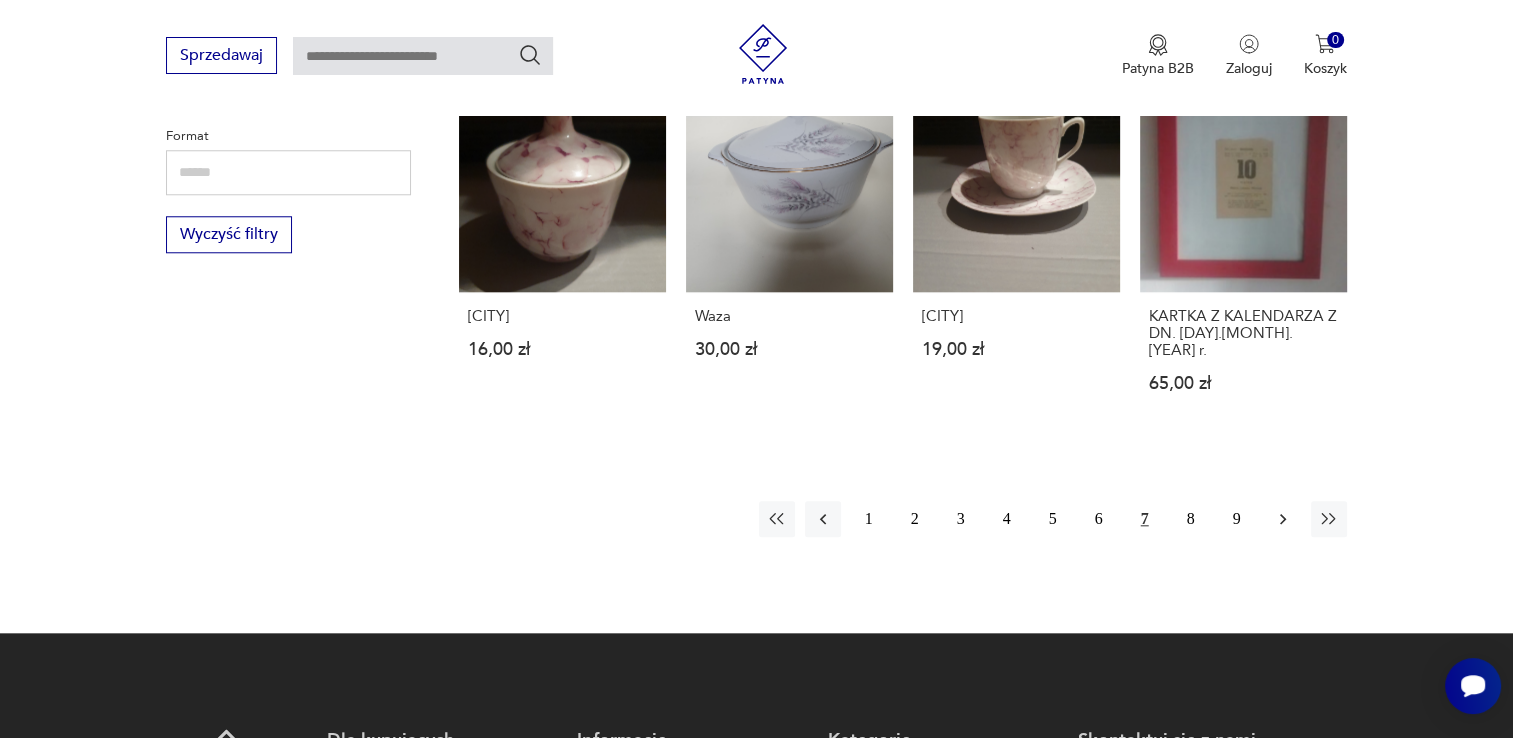 click at bounding box center [1283, 519] 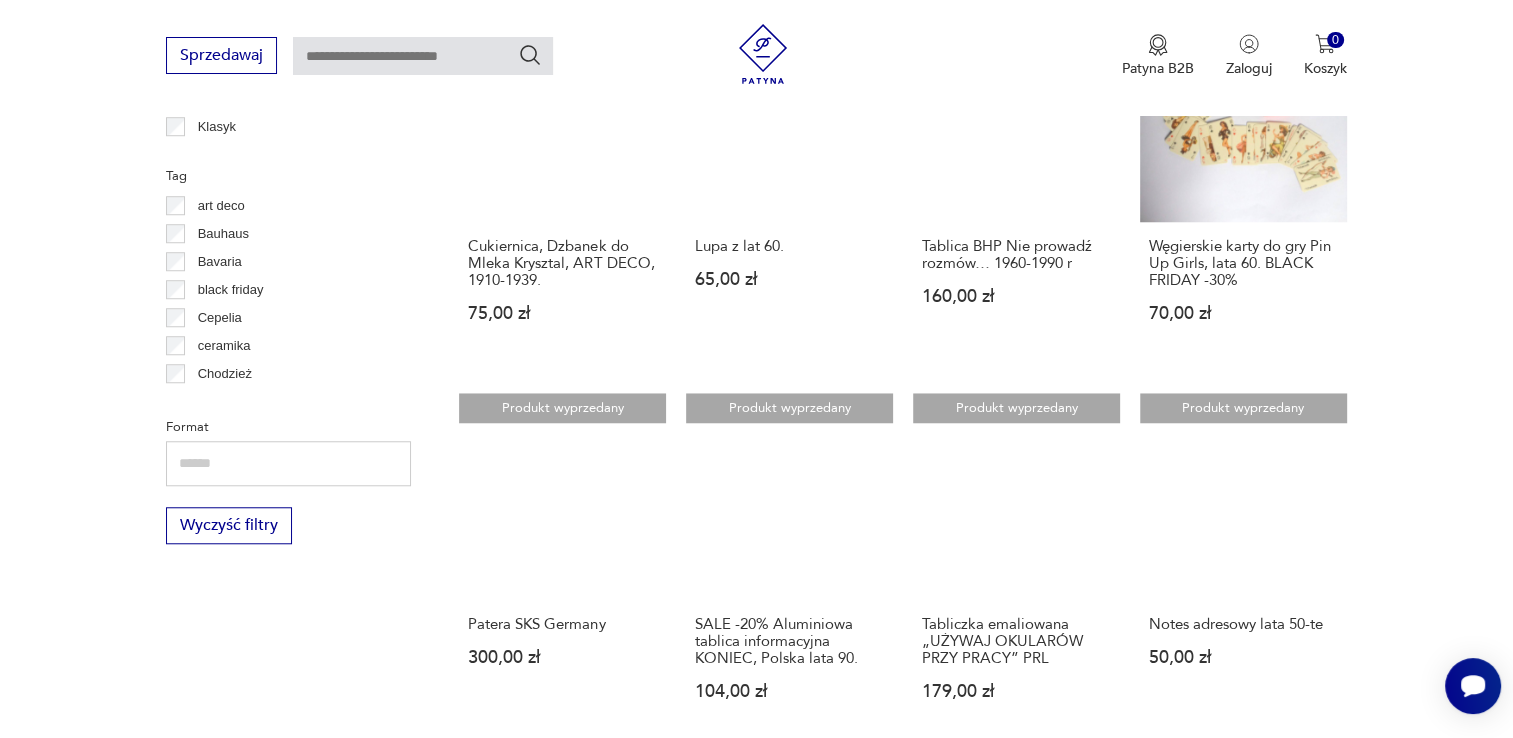 scroll, scrollTop: 1770, scrollLeft: 0, axis: vertical 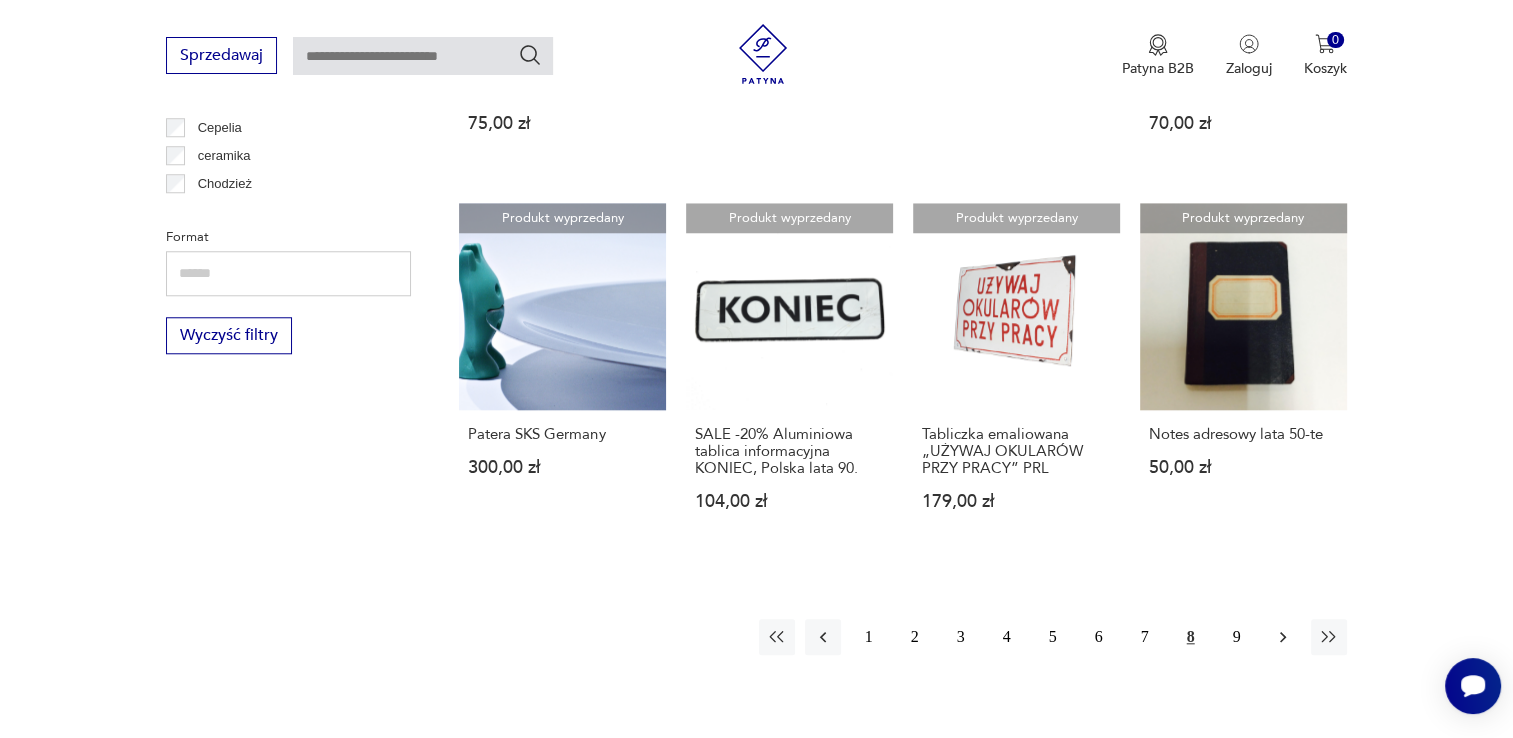 click at bounding box center [1282, 637] 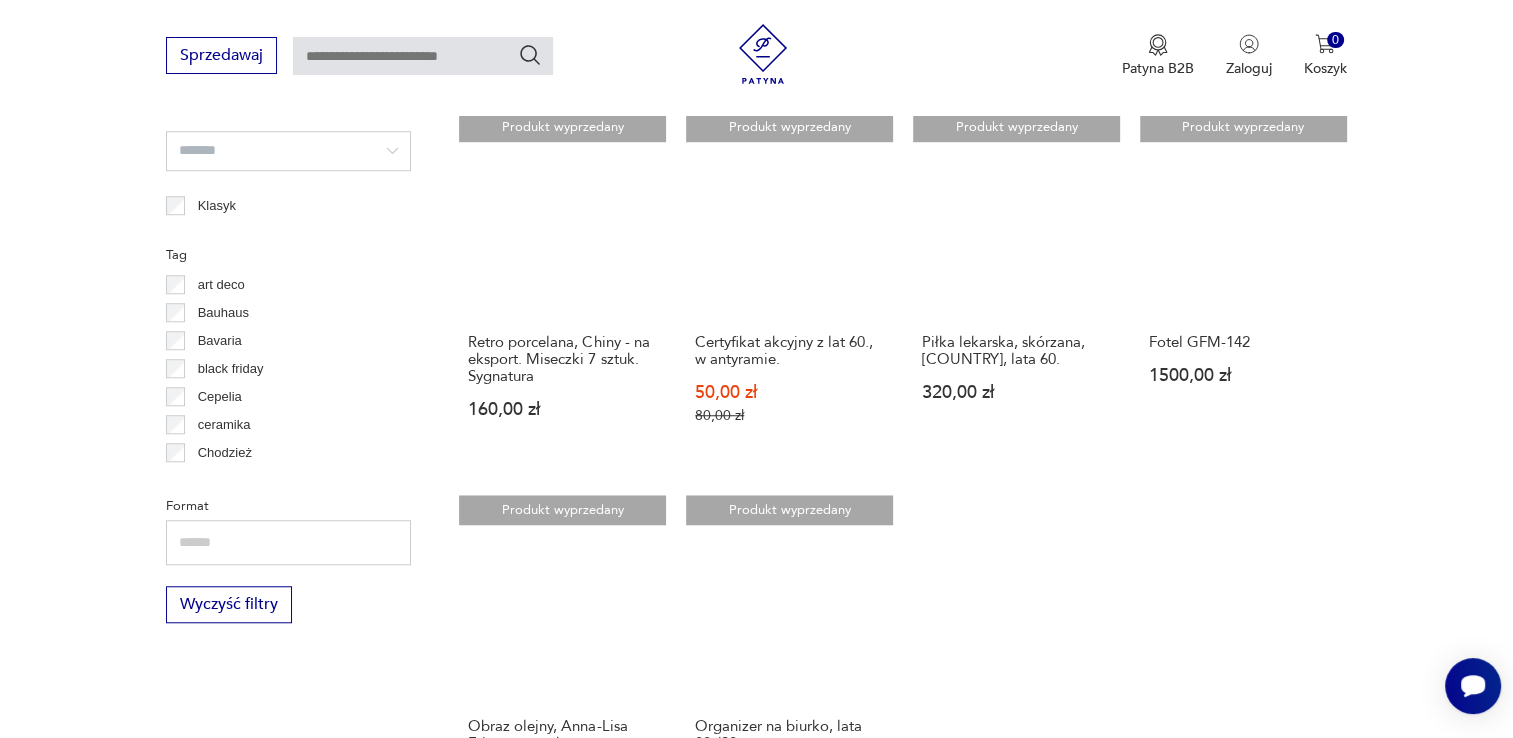 scroll, scrollTop: 1571, scrollLeft: 0, axis: vertical 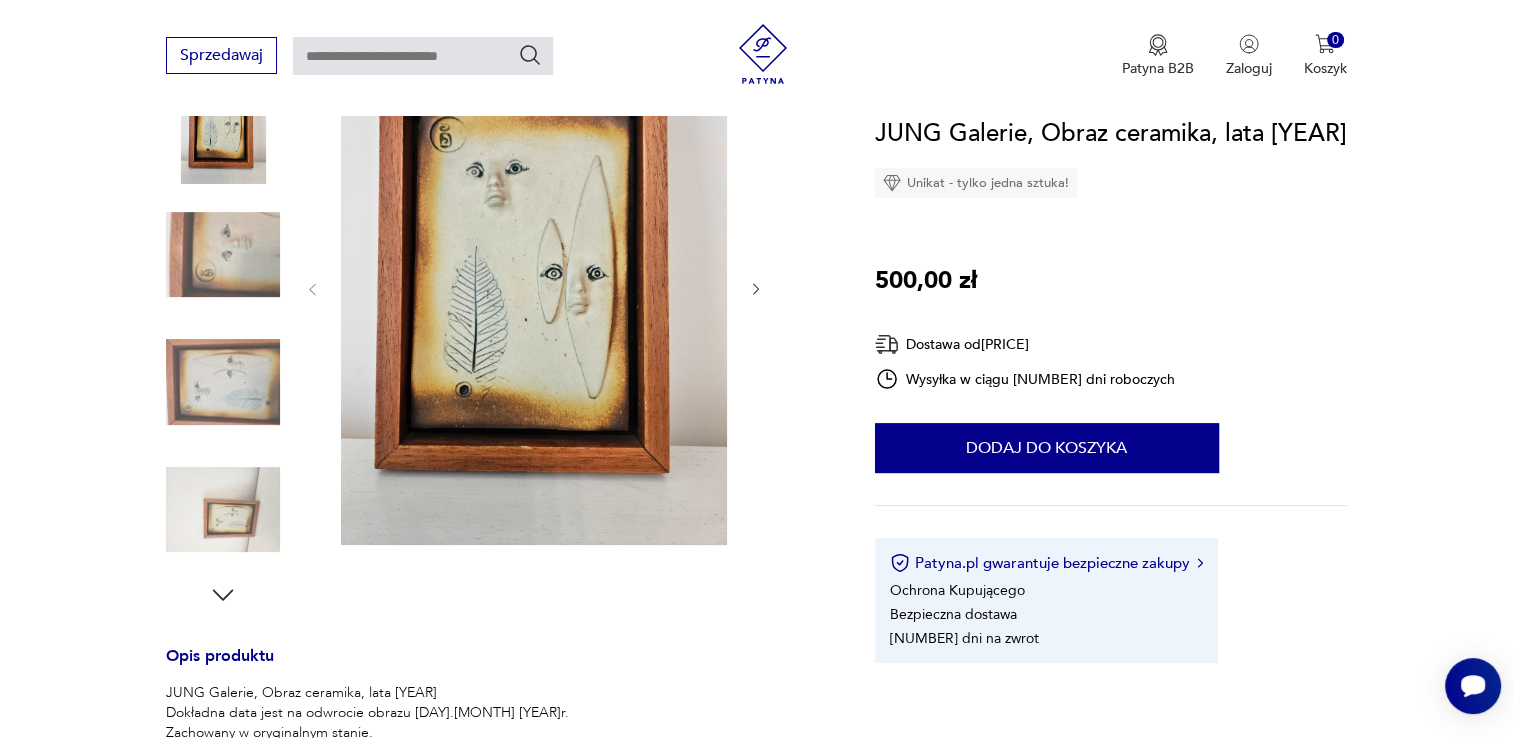 click at bounding box center (534, 287) 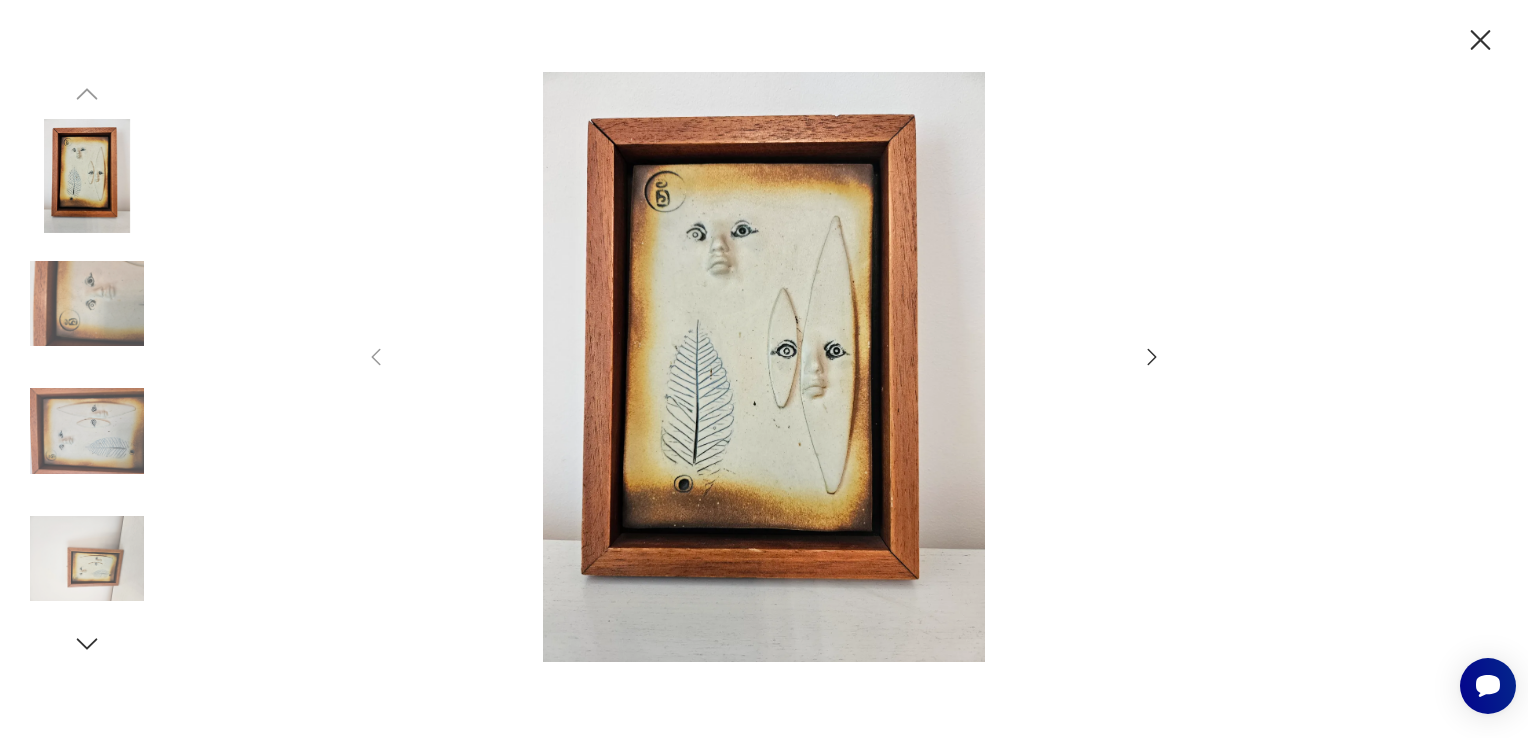 click at bounding box center (764, 367) 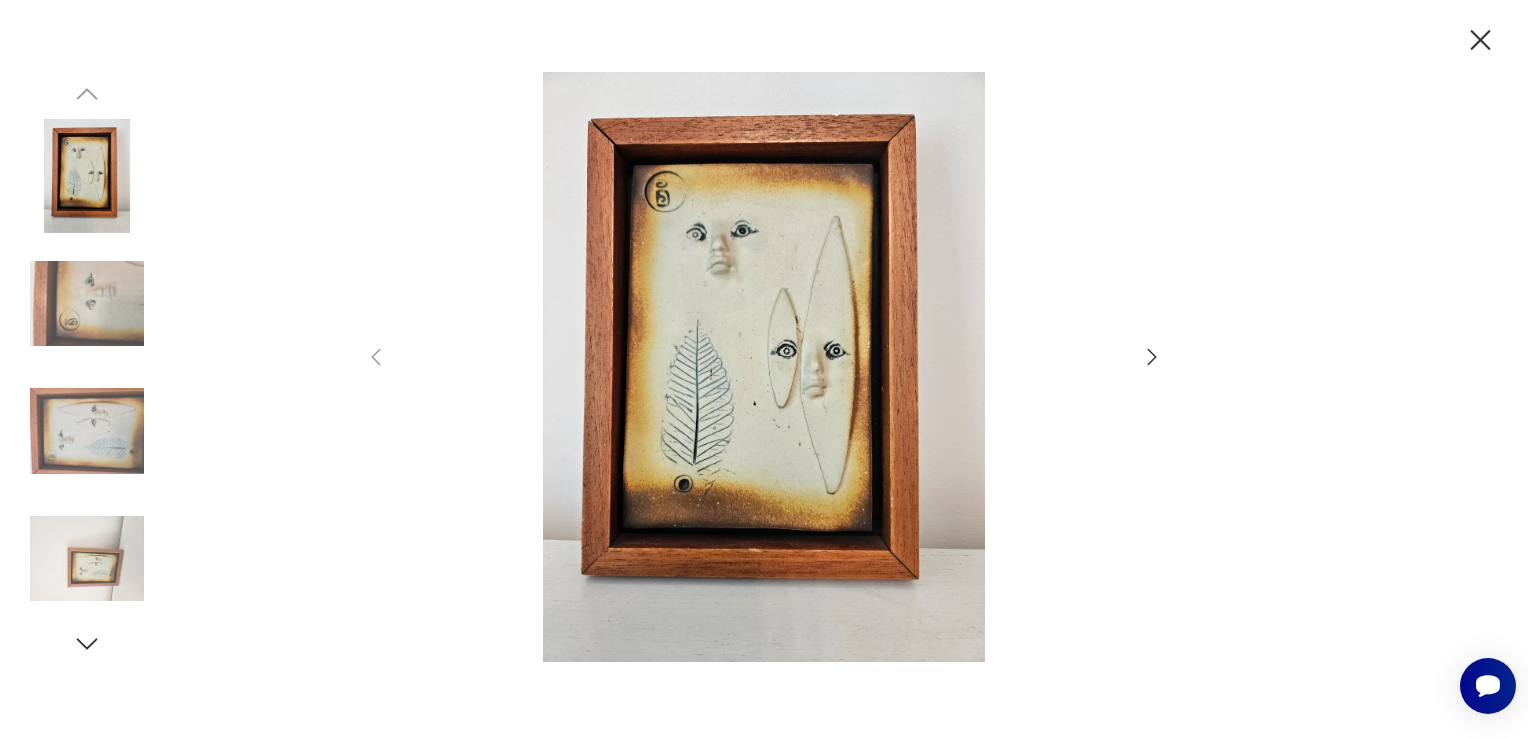 click at bounding box center [1152, 357] 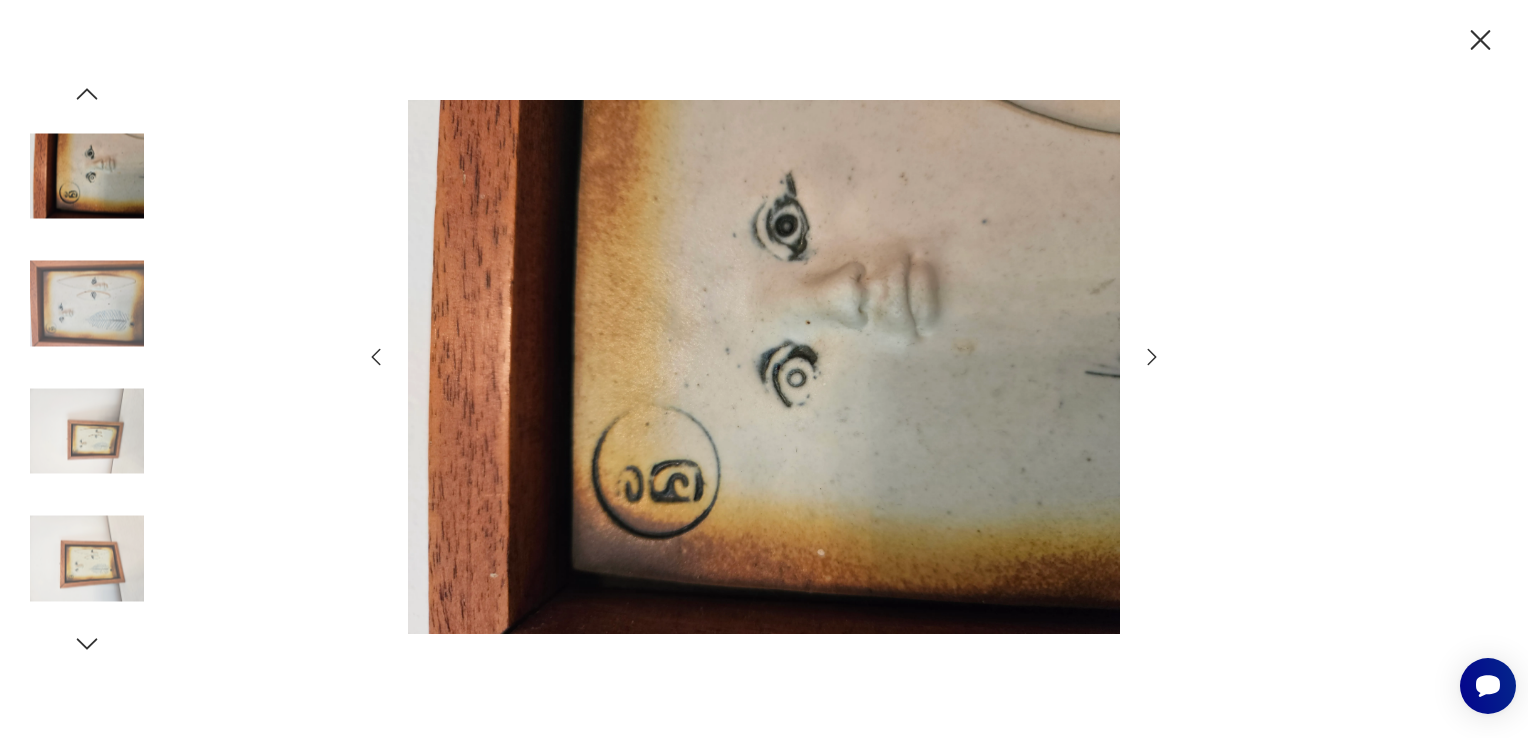 click at bounding box center (1152, 357) 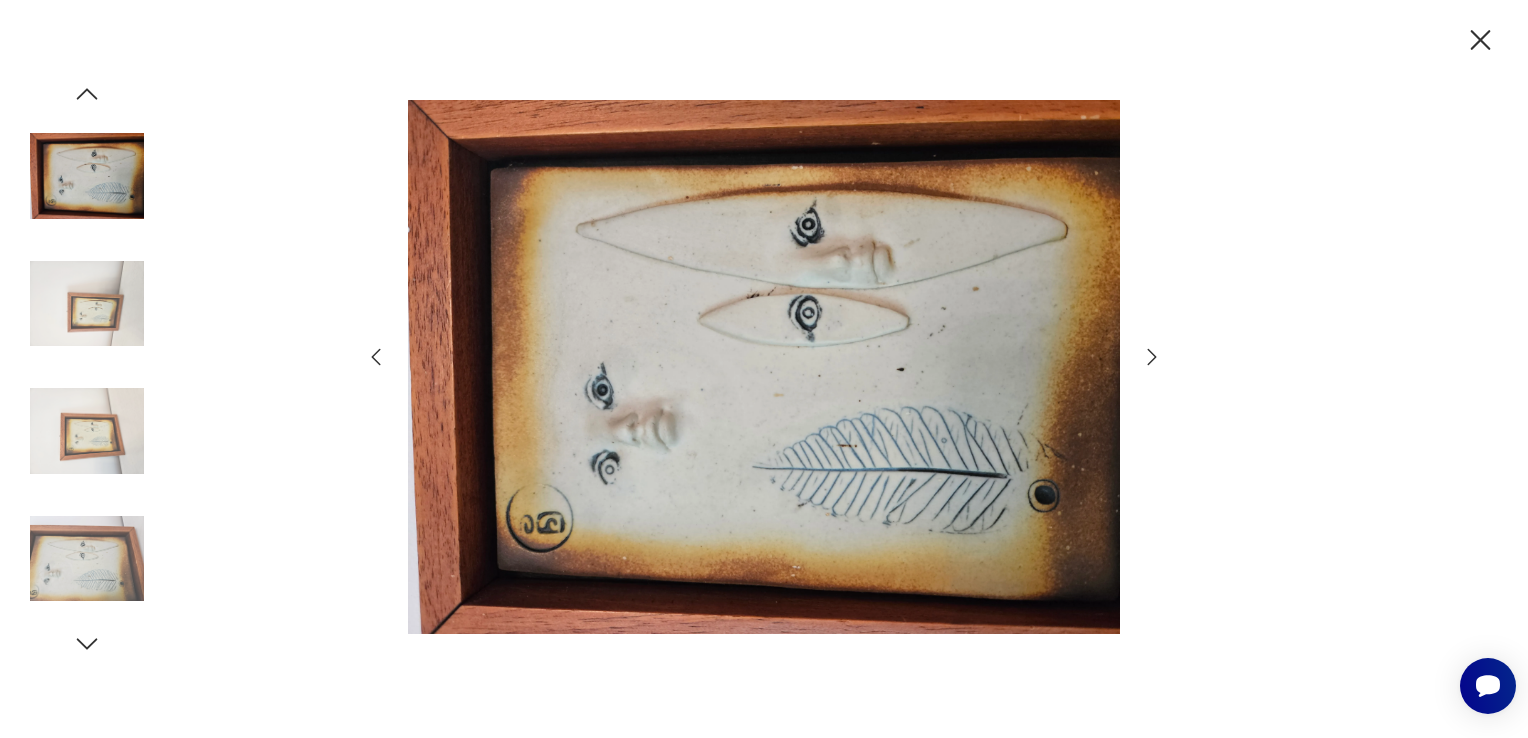 click at bounding box center [1152, 357] 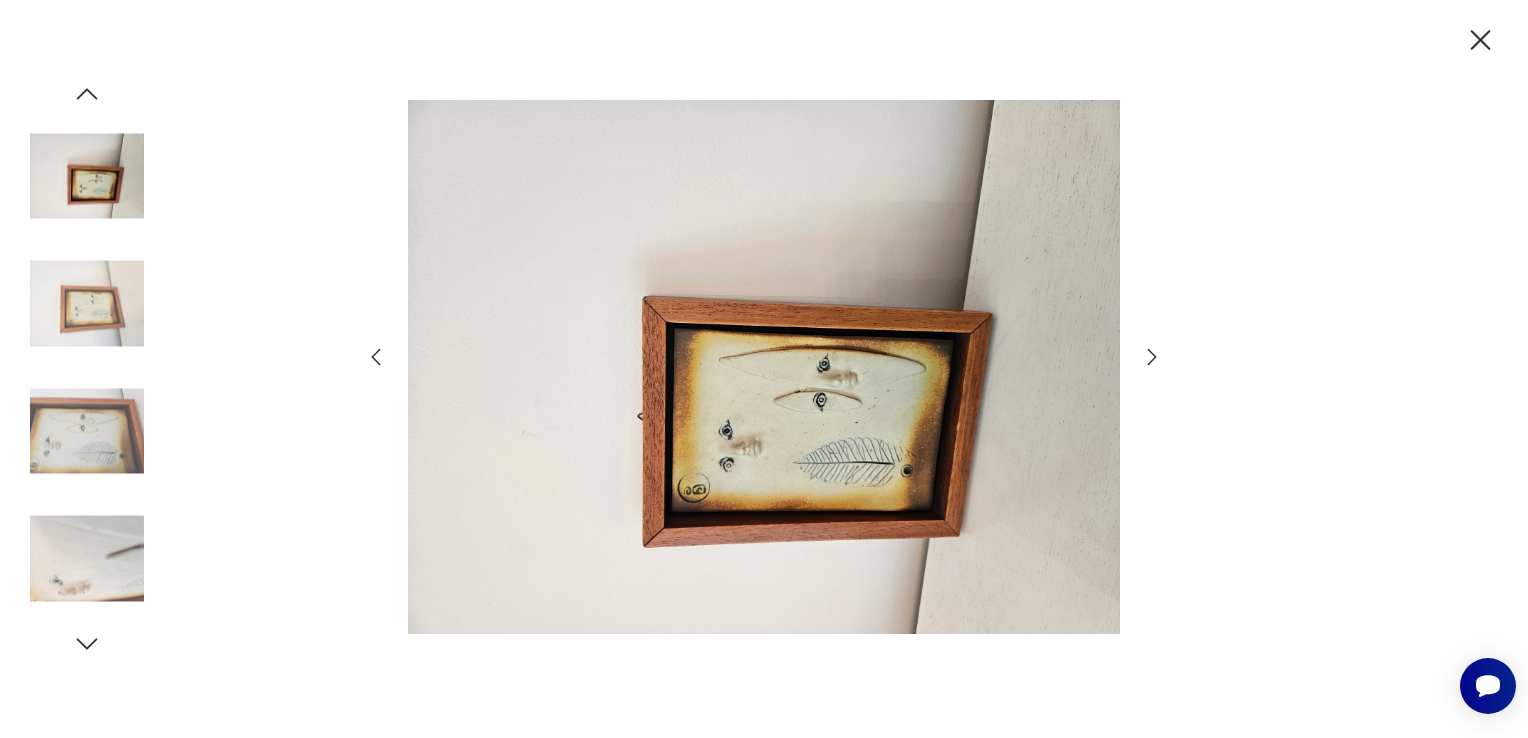 click at bounding box center [1152, 357] 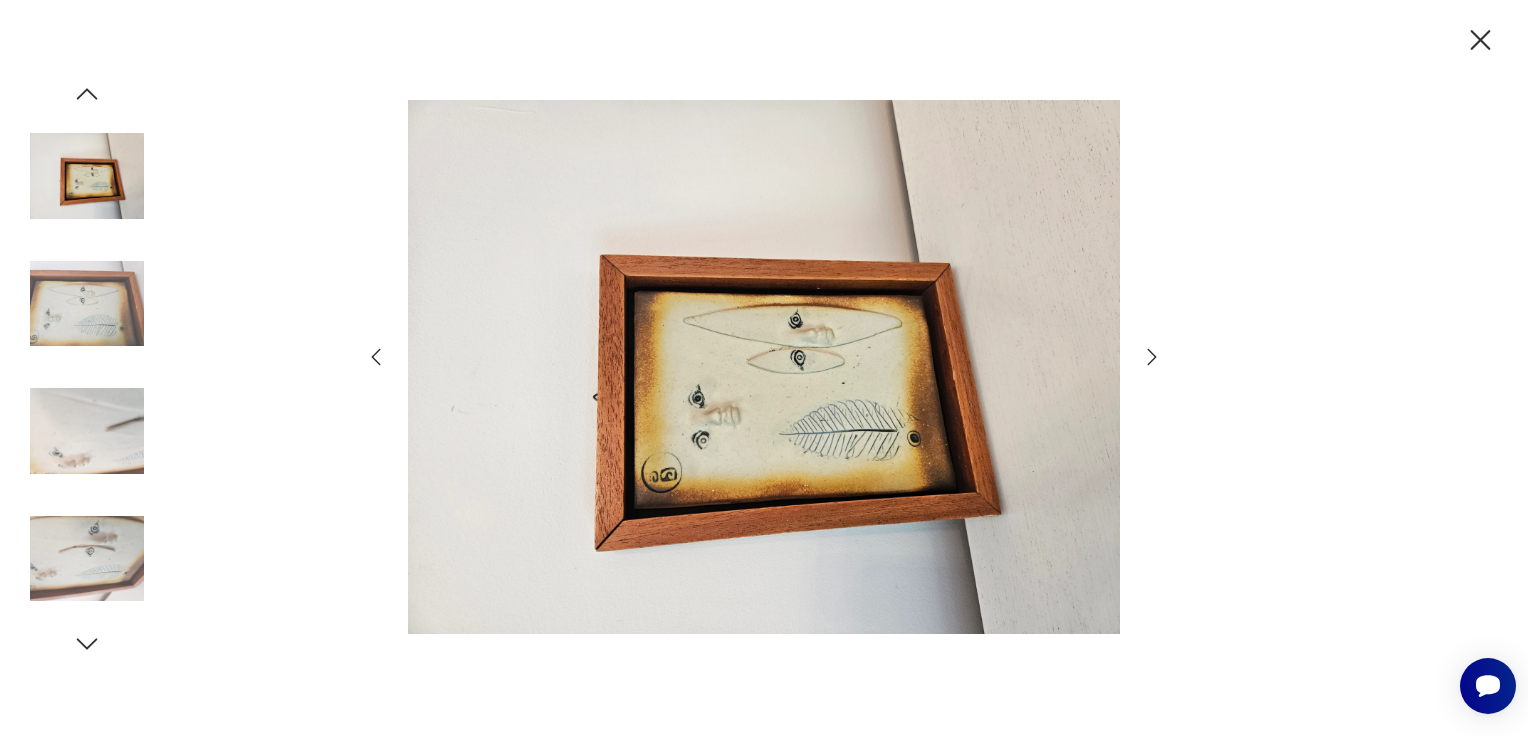 click at bounding box center (1152, 357) 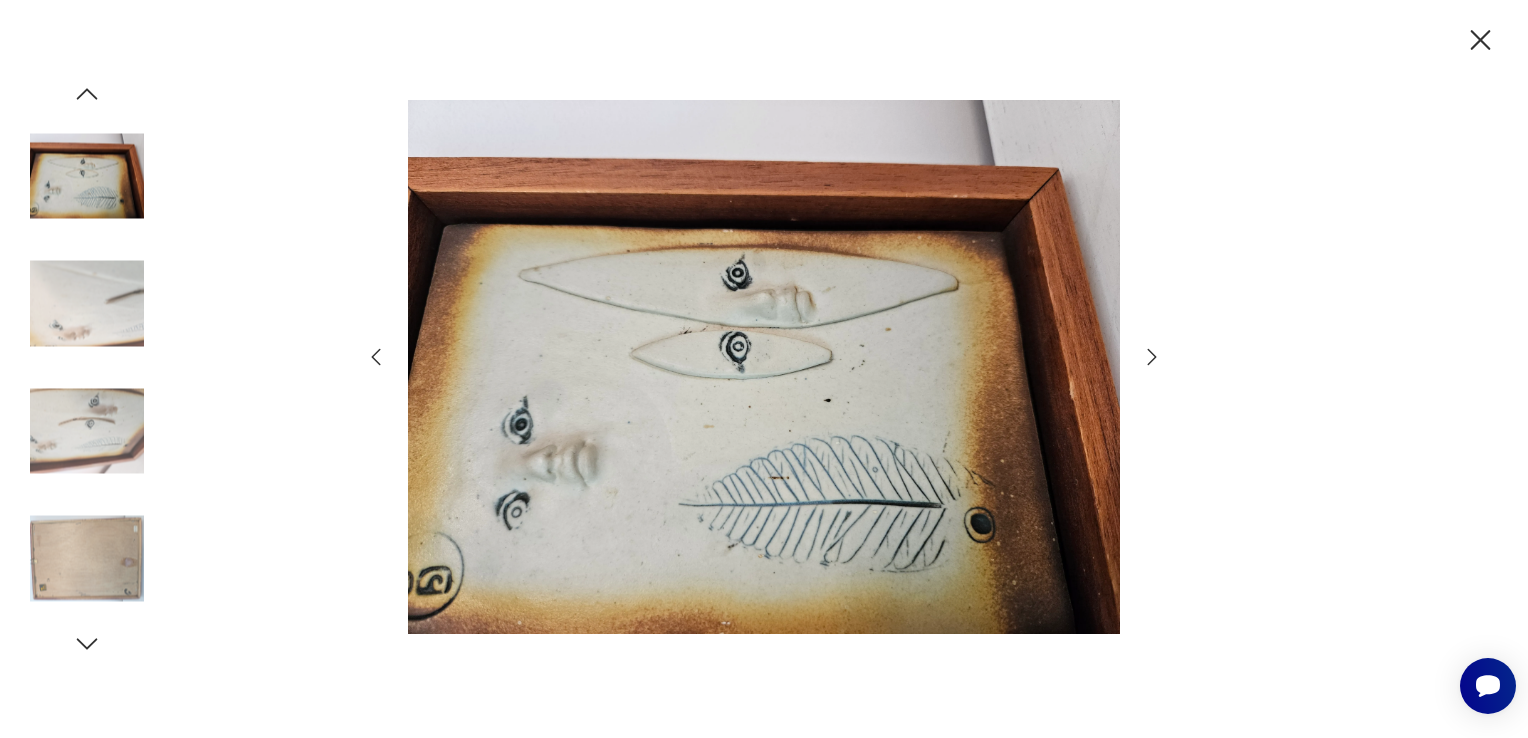 click at bounding box center (1480, 40) 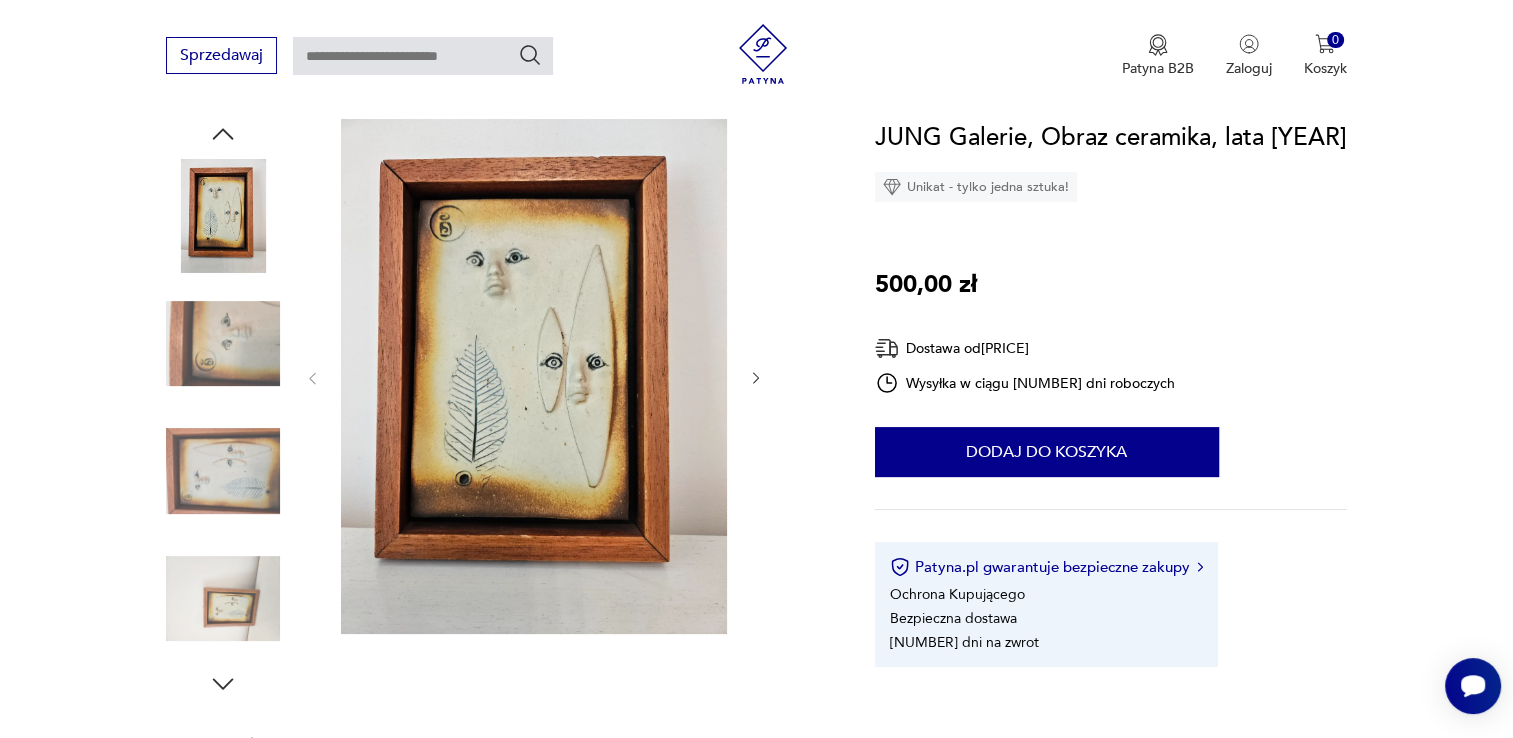 scroll, scrollTop: 200, scrollLeft: 0, axis: vertical 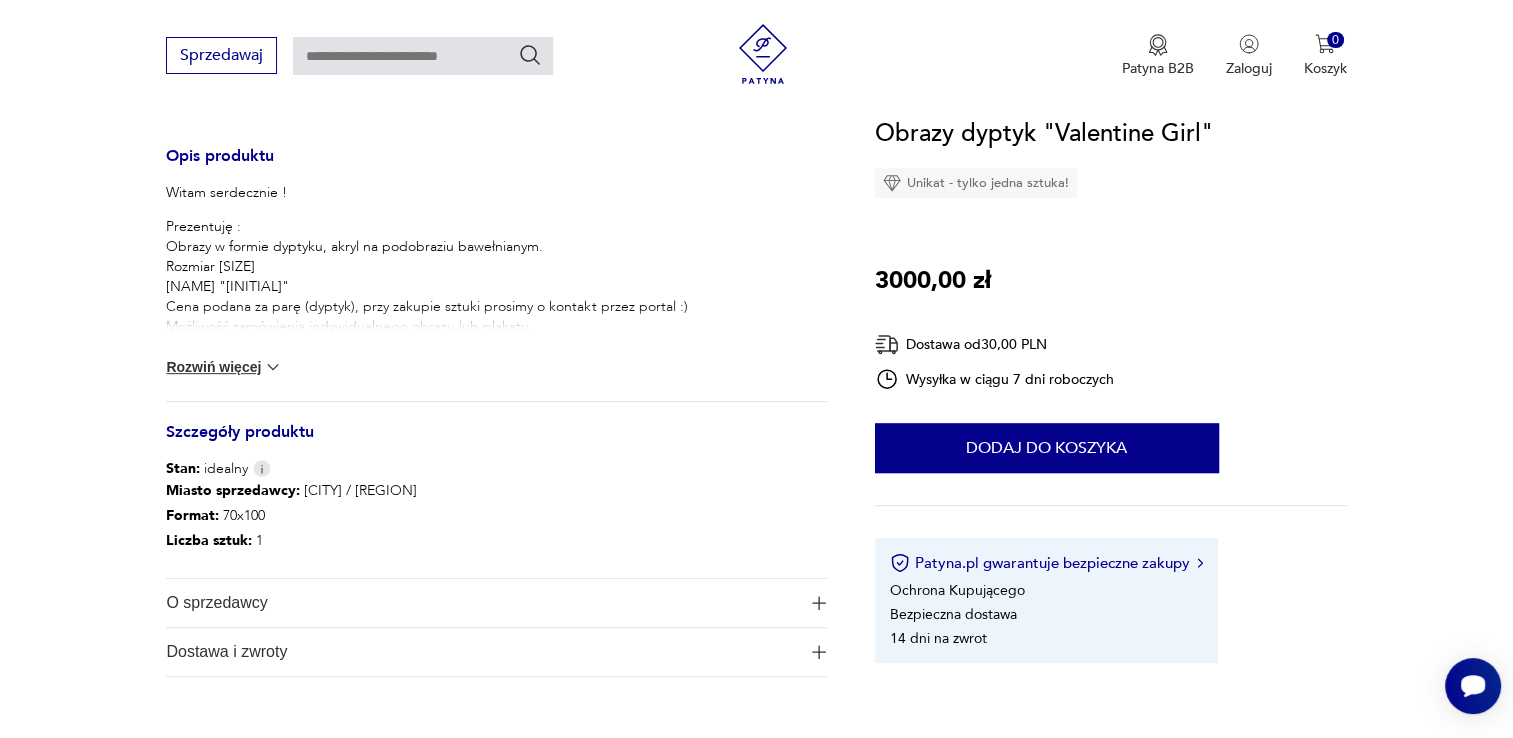 click on "O sprzedawcy" at bounding box center (482, 603) 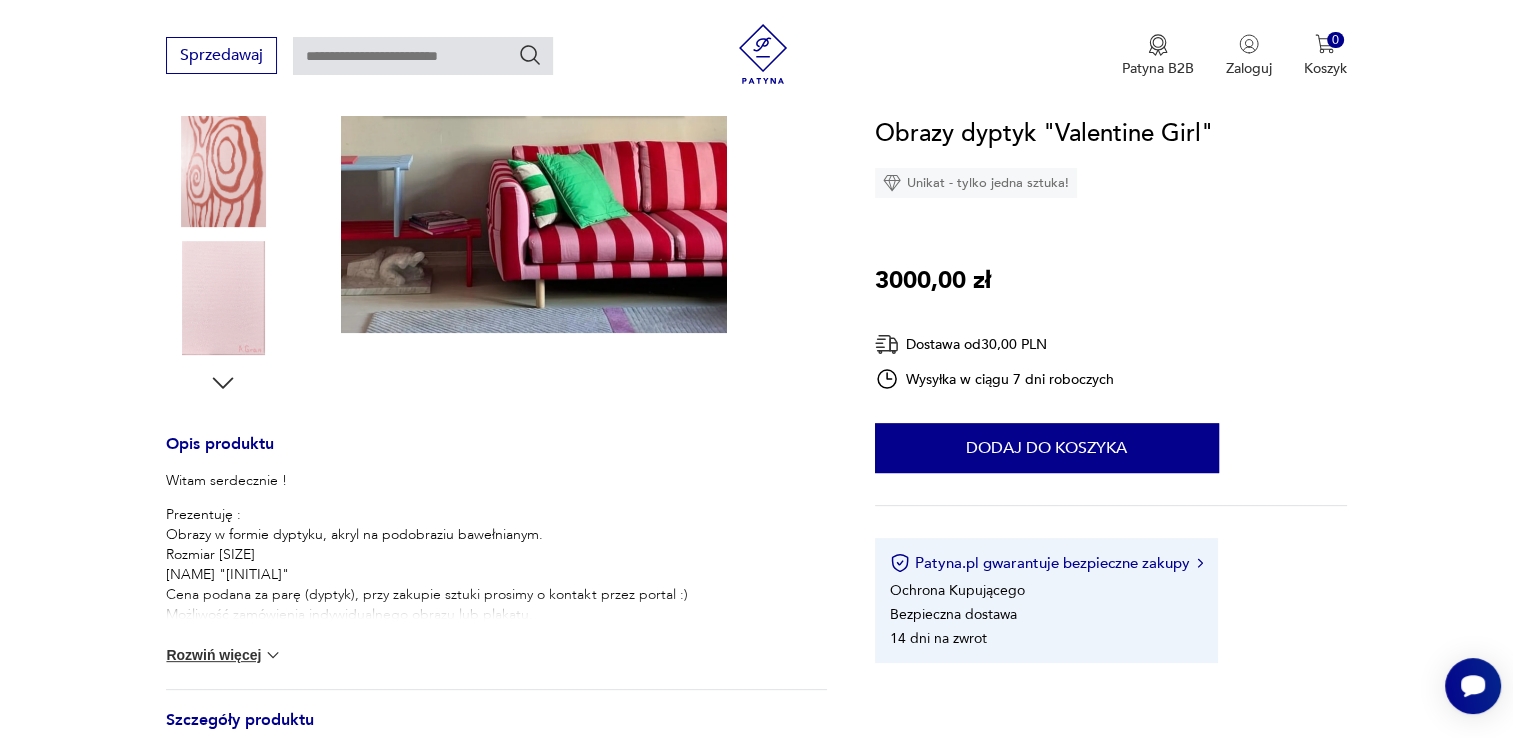 scroll, scrollTop: 300, scrollLeft: 0, axis: vertical 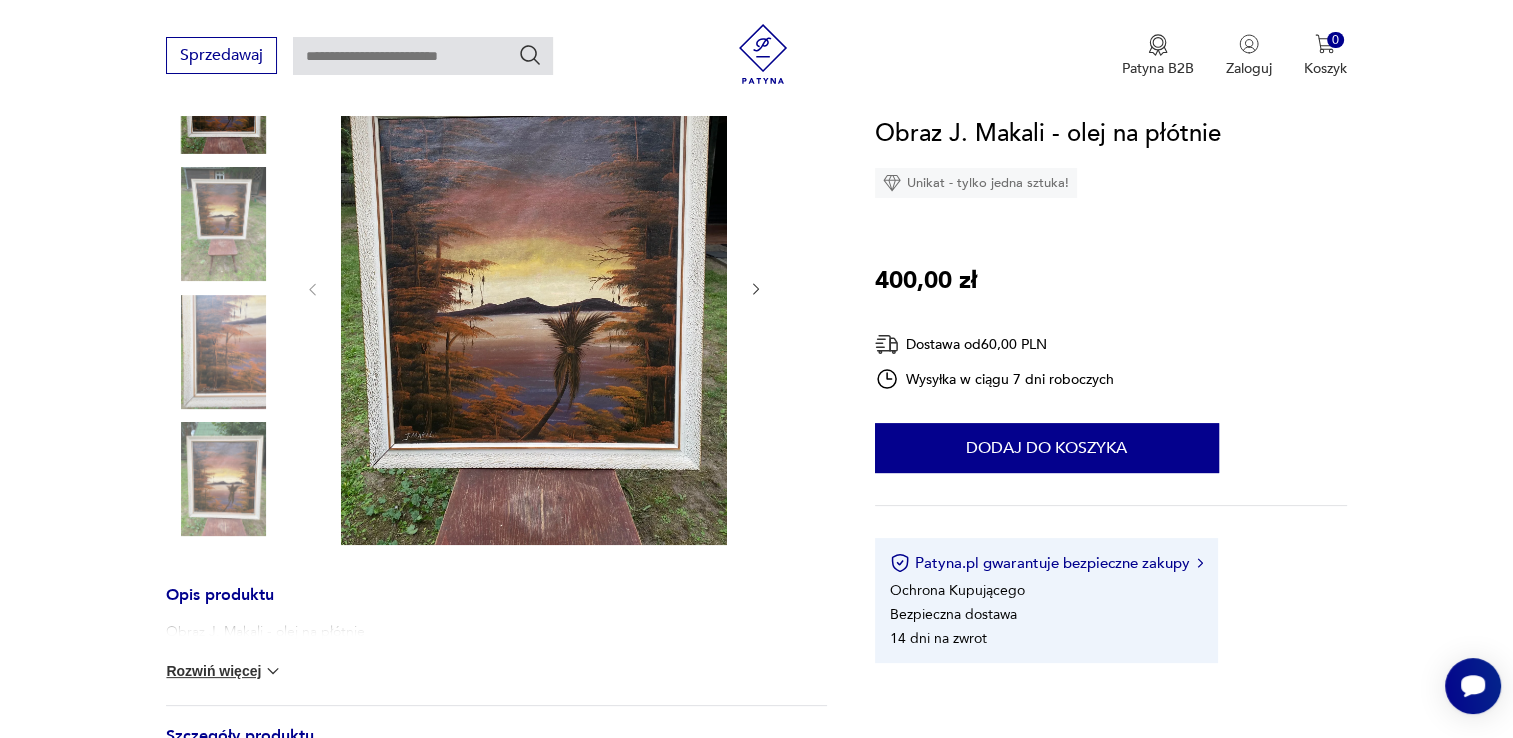 click at bounding box center (534, 287) 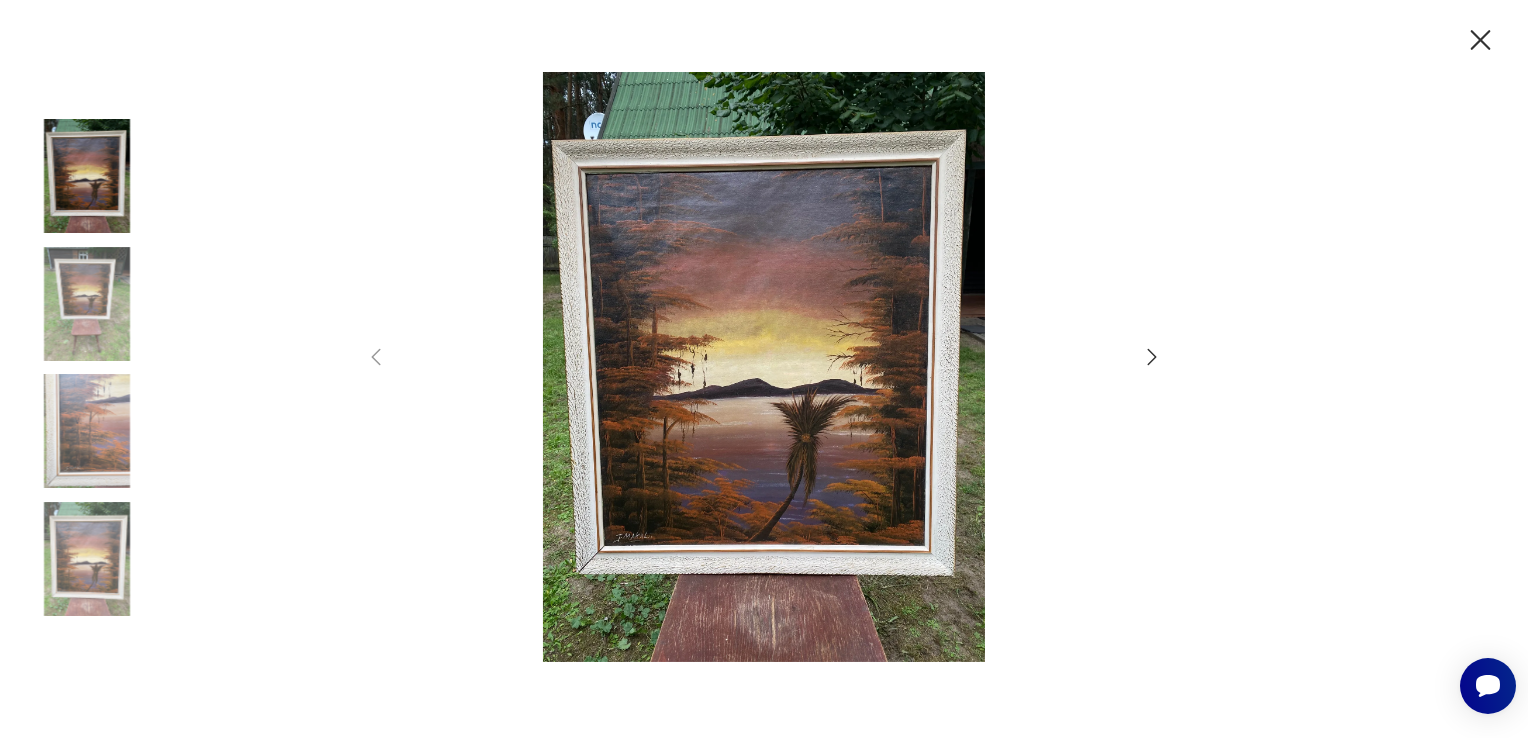 click at bounding box center [764, 367] 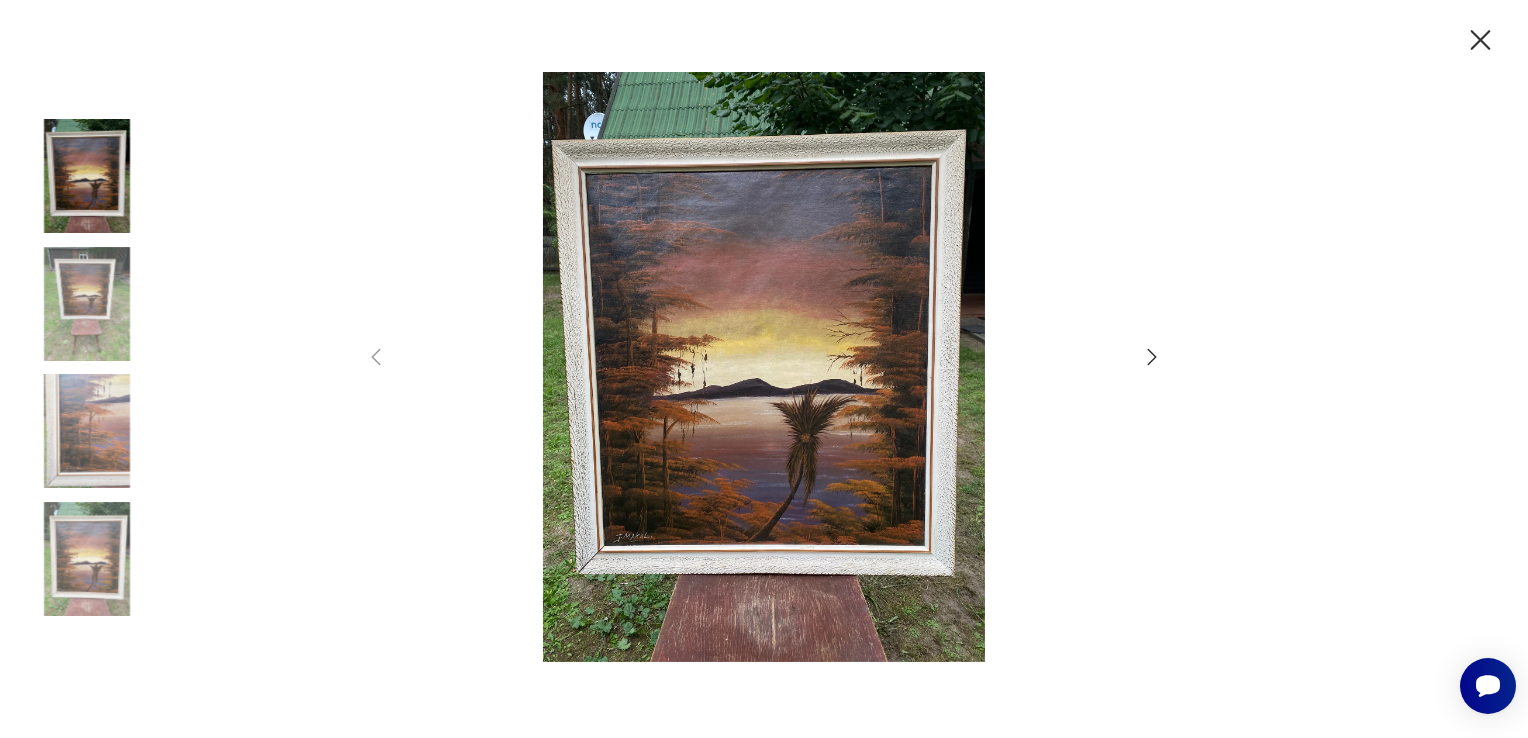 click at bounding box center [1152, 357] 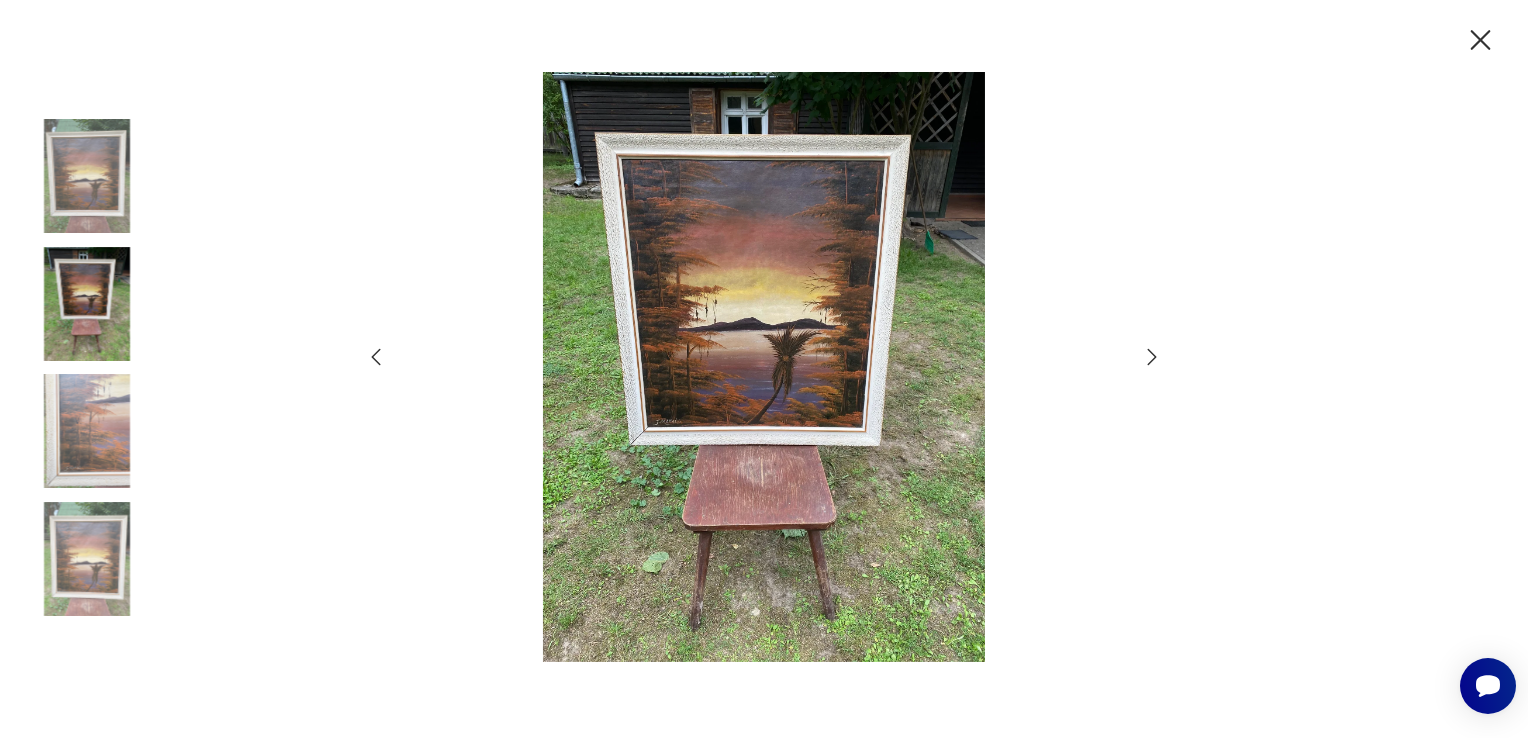 click at bounding box center [1481, 40] 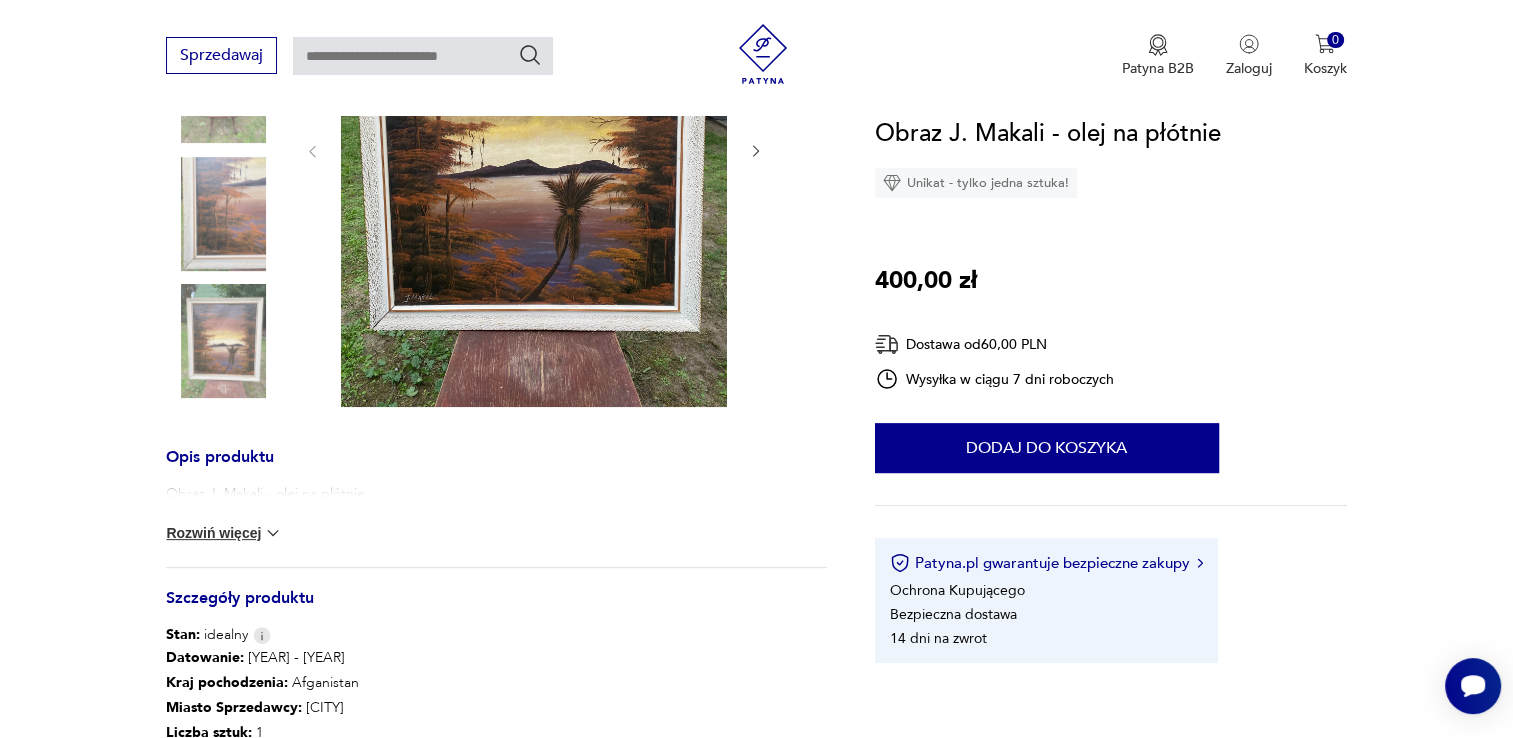 scroll, scrollTop: 700, scrollLeft: 0, axis: vertical 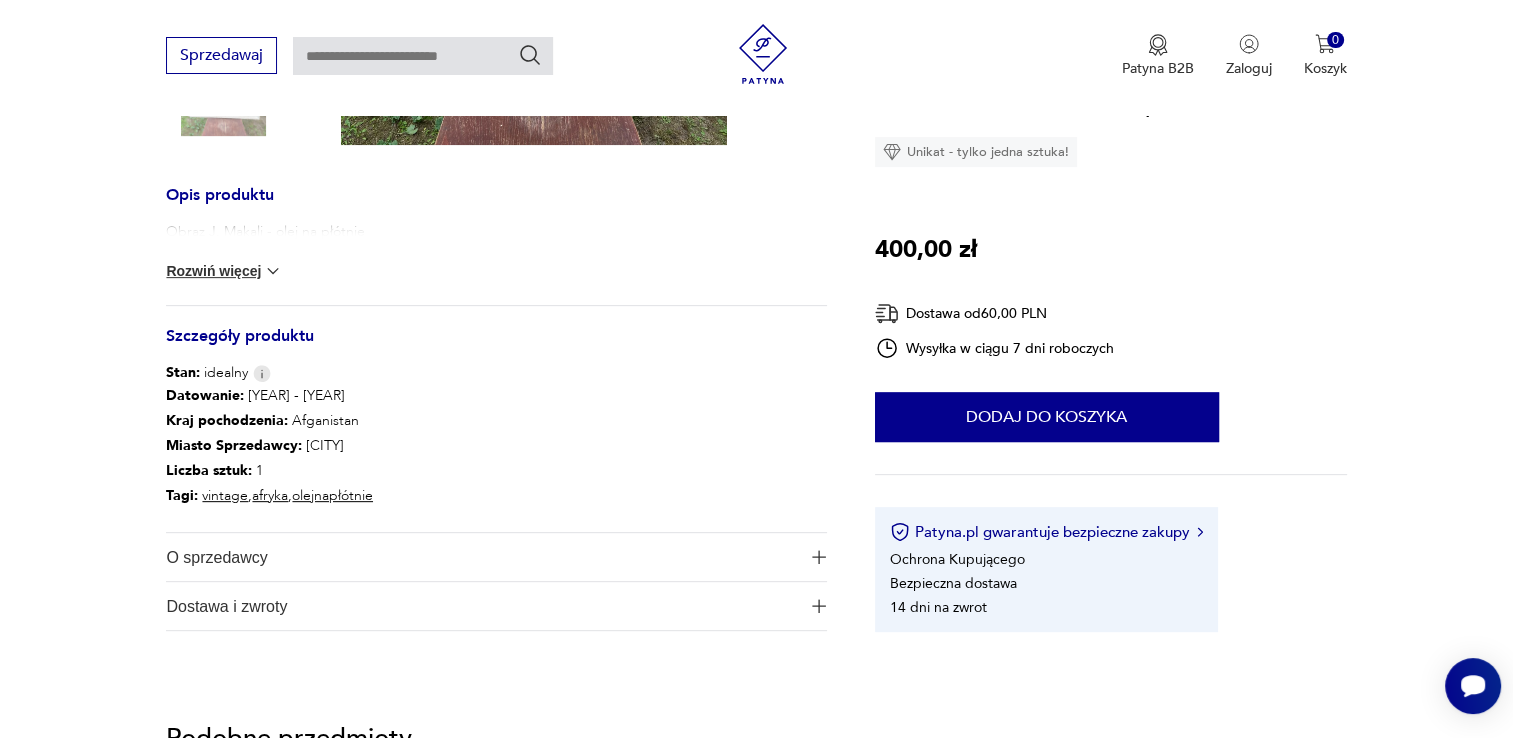 click on "Rozwiń więcej" at bounding box center (224, 271) 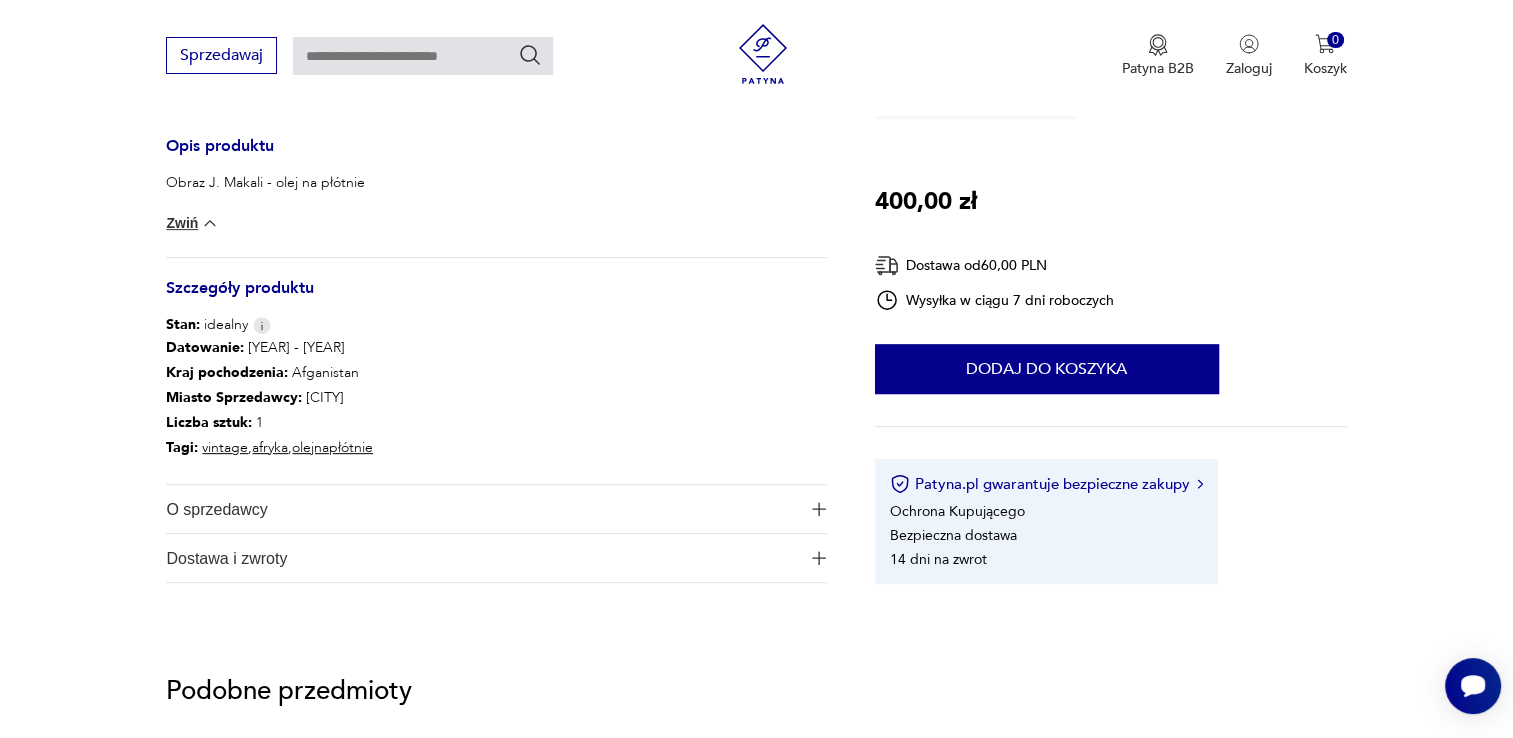scroll, scrollTop: 900, scrollLeft: 0, axis: vertical 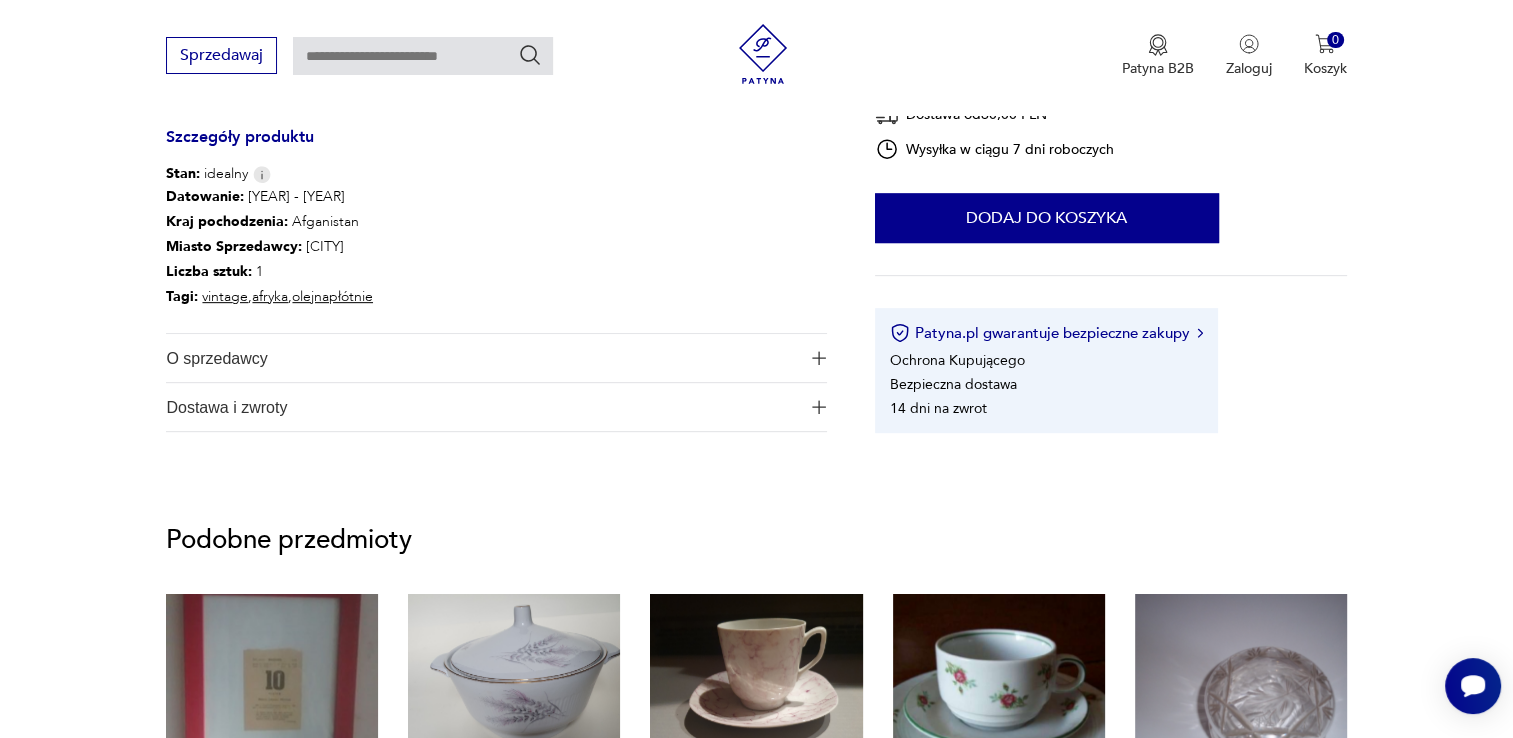 click on "O sprzedawcy" at bounding box center [482, 358] 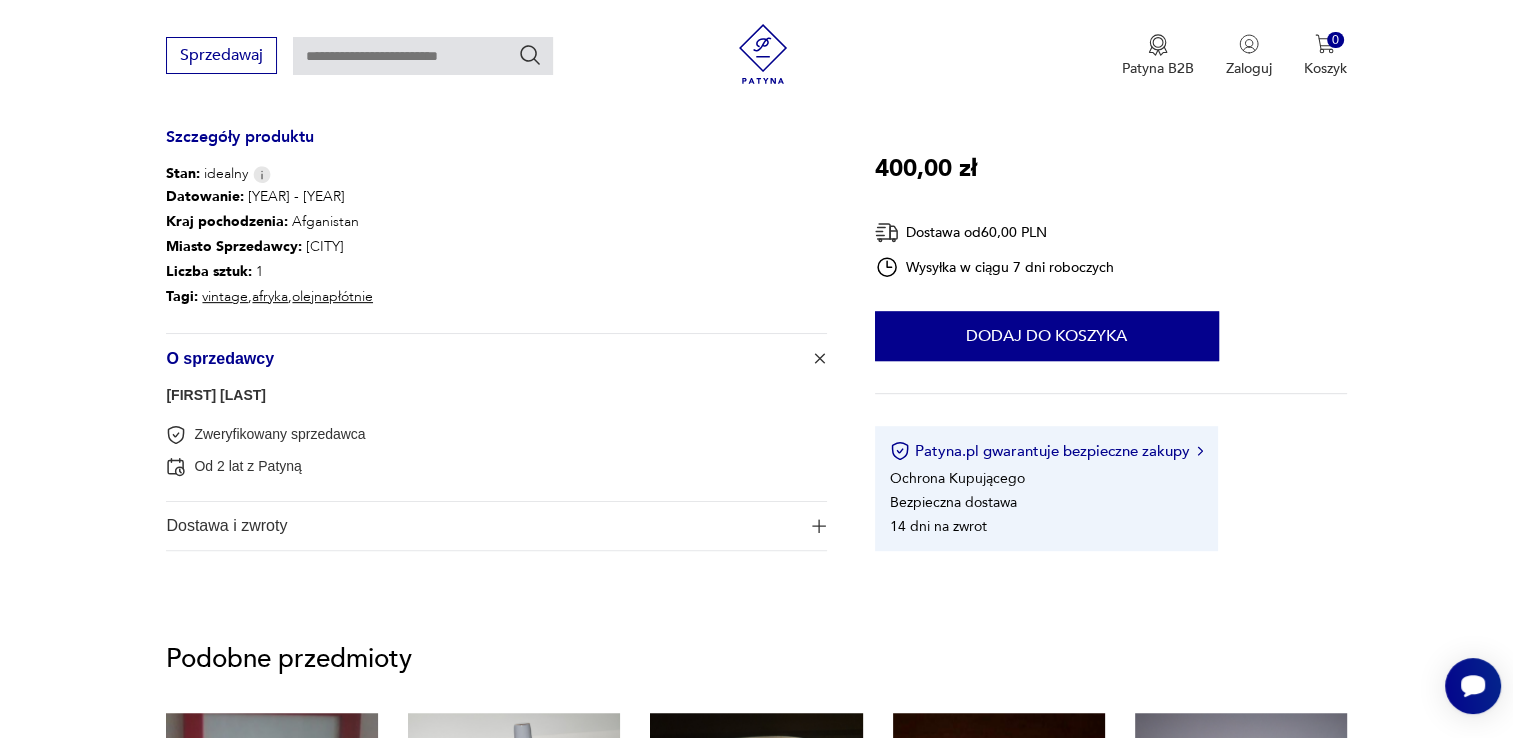 click on "Dostawa i zwroty" at bounding box center (482, 526) 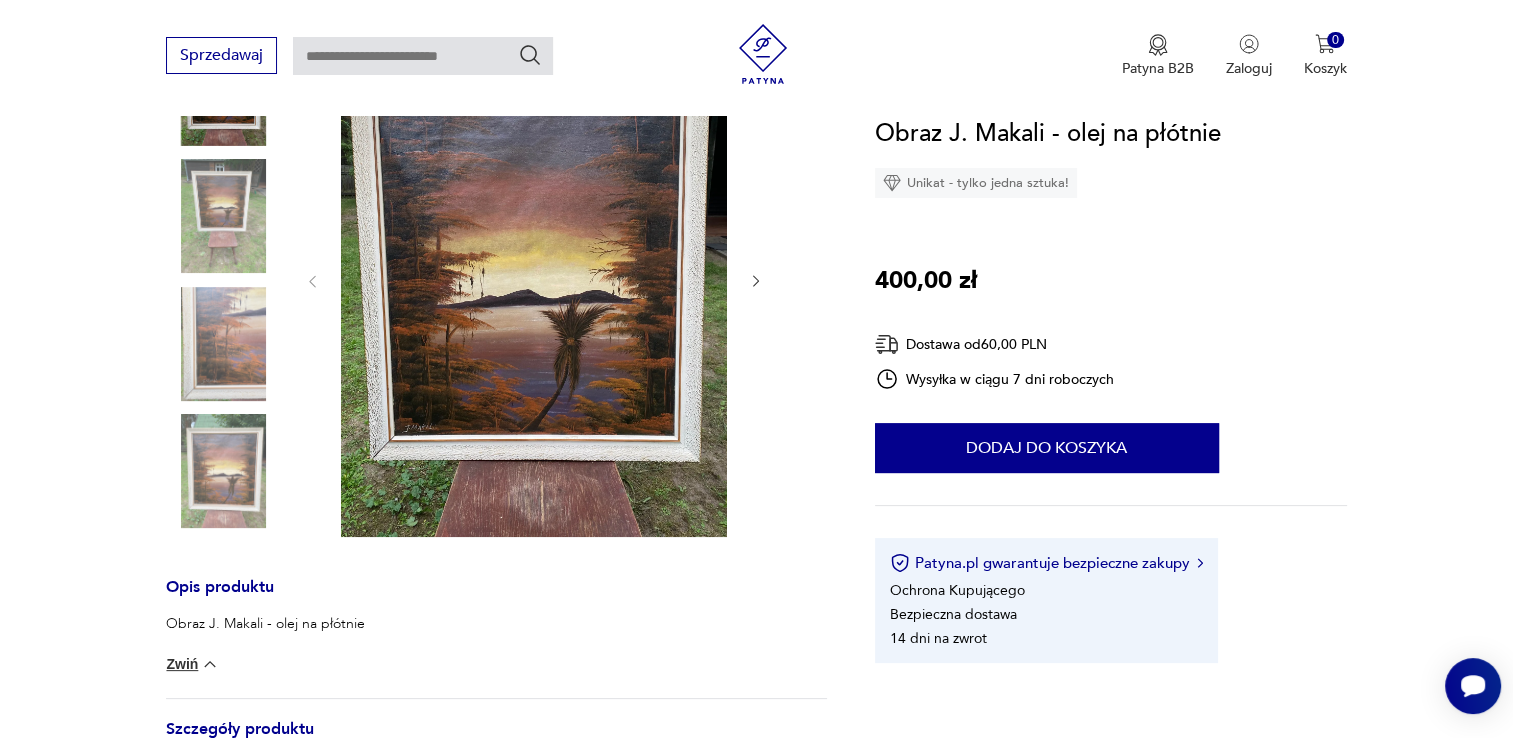 scroll, scrollTop: 200, scrollLeft: 0, axis: vertical 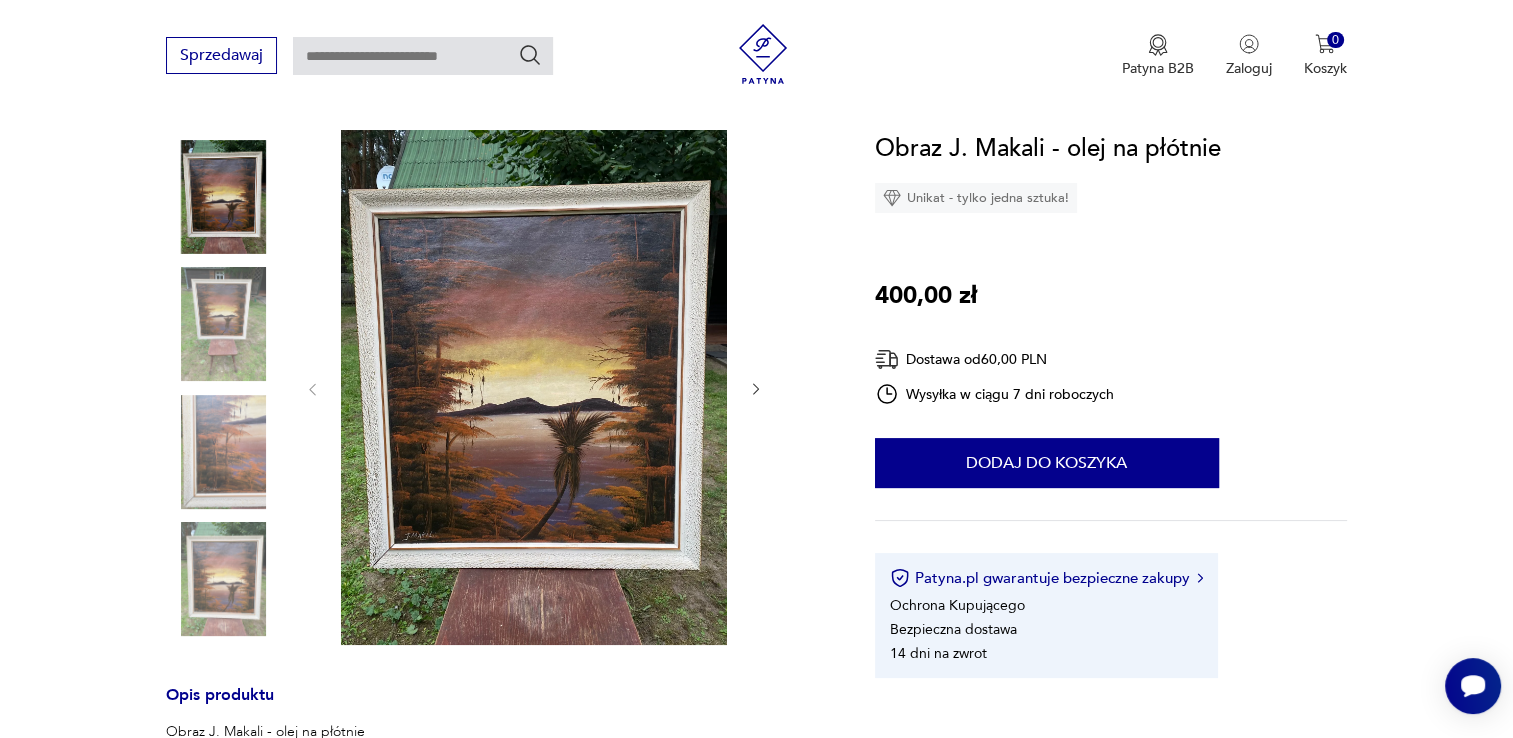 click at bounding box center [0, 0] 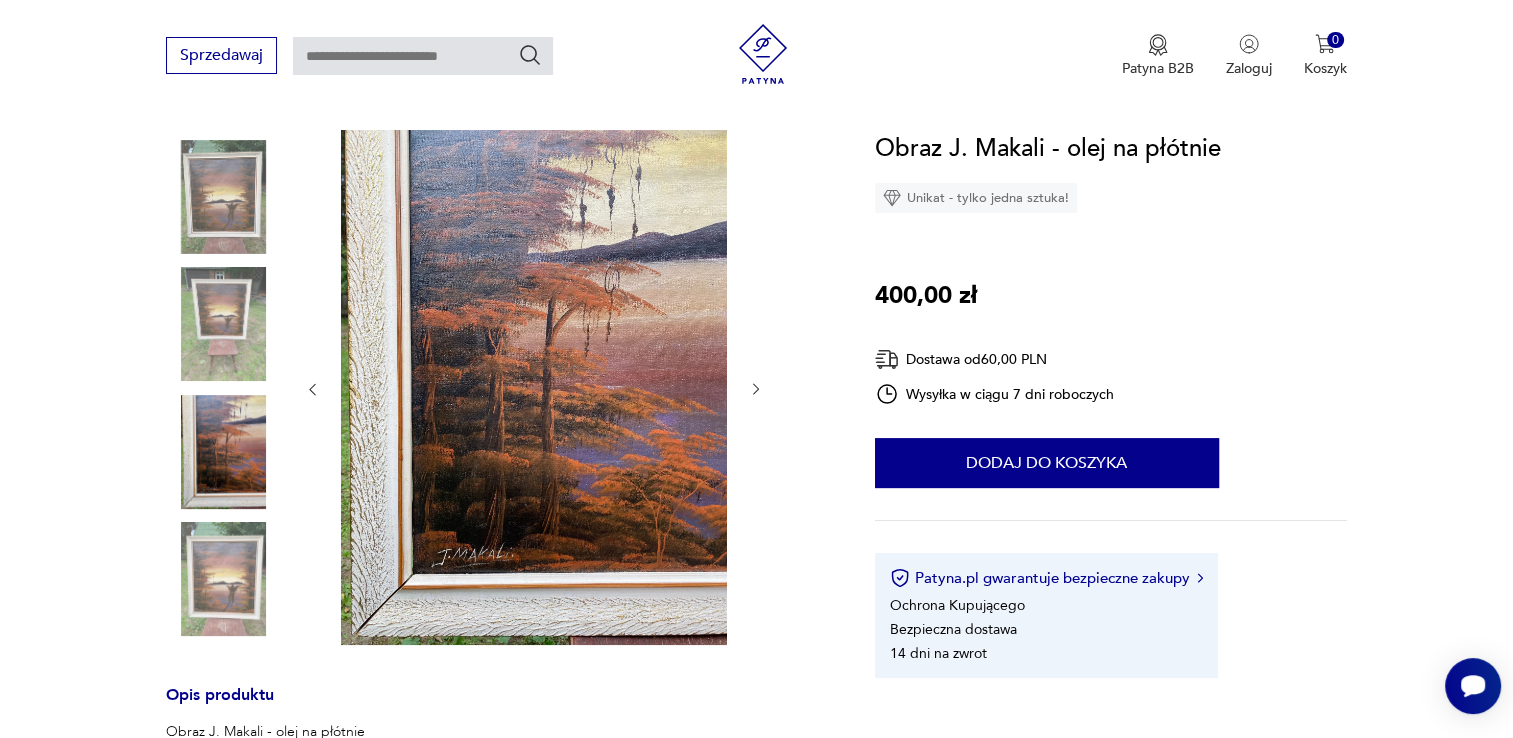 click at bounding box center (0, 0) 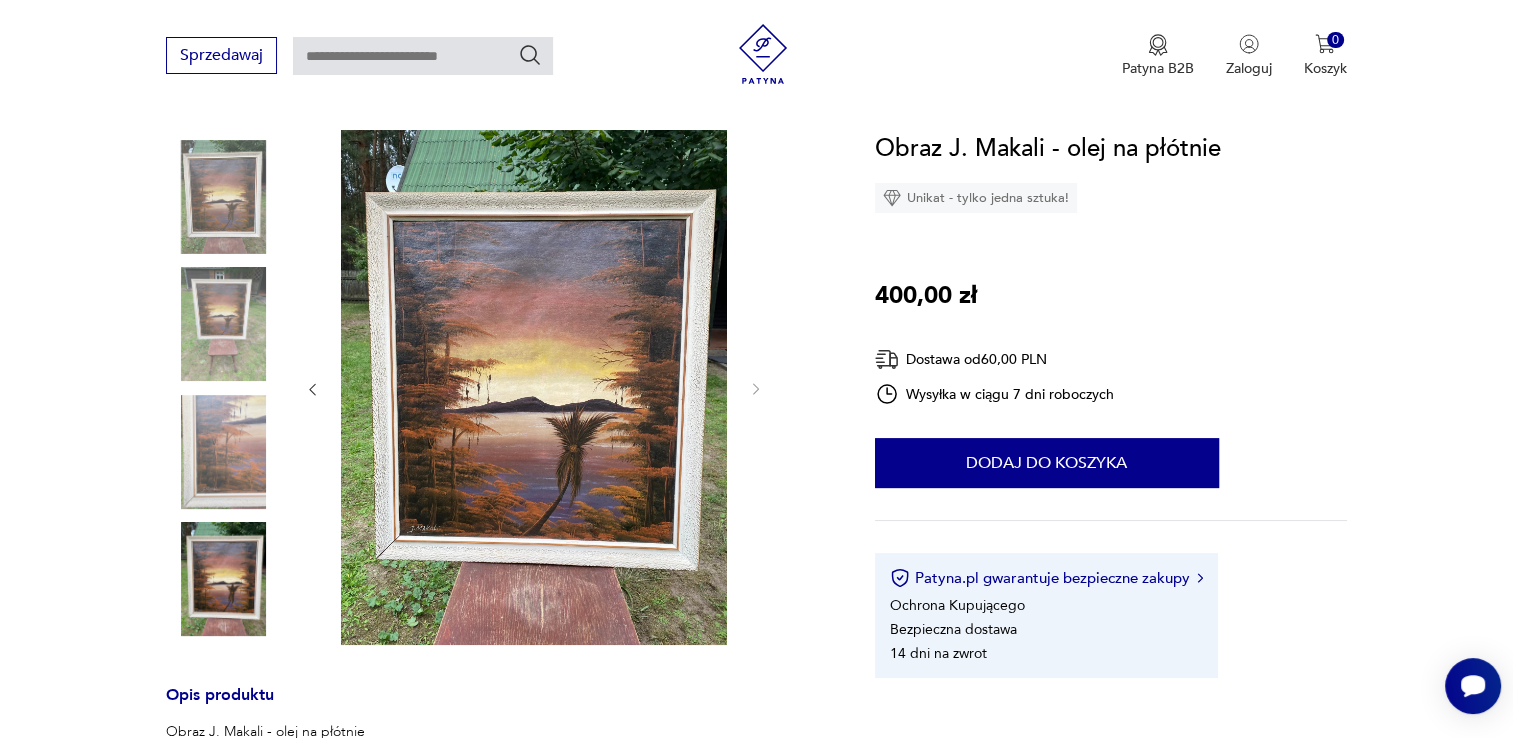 click at bounding box center [534, 387] 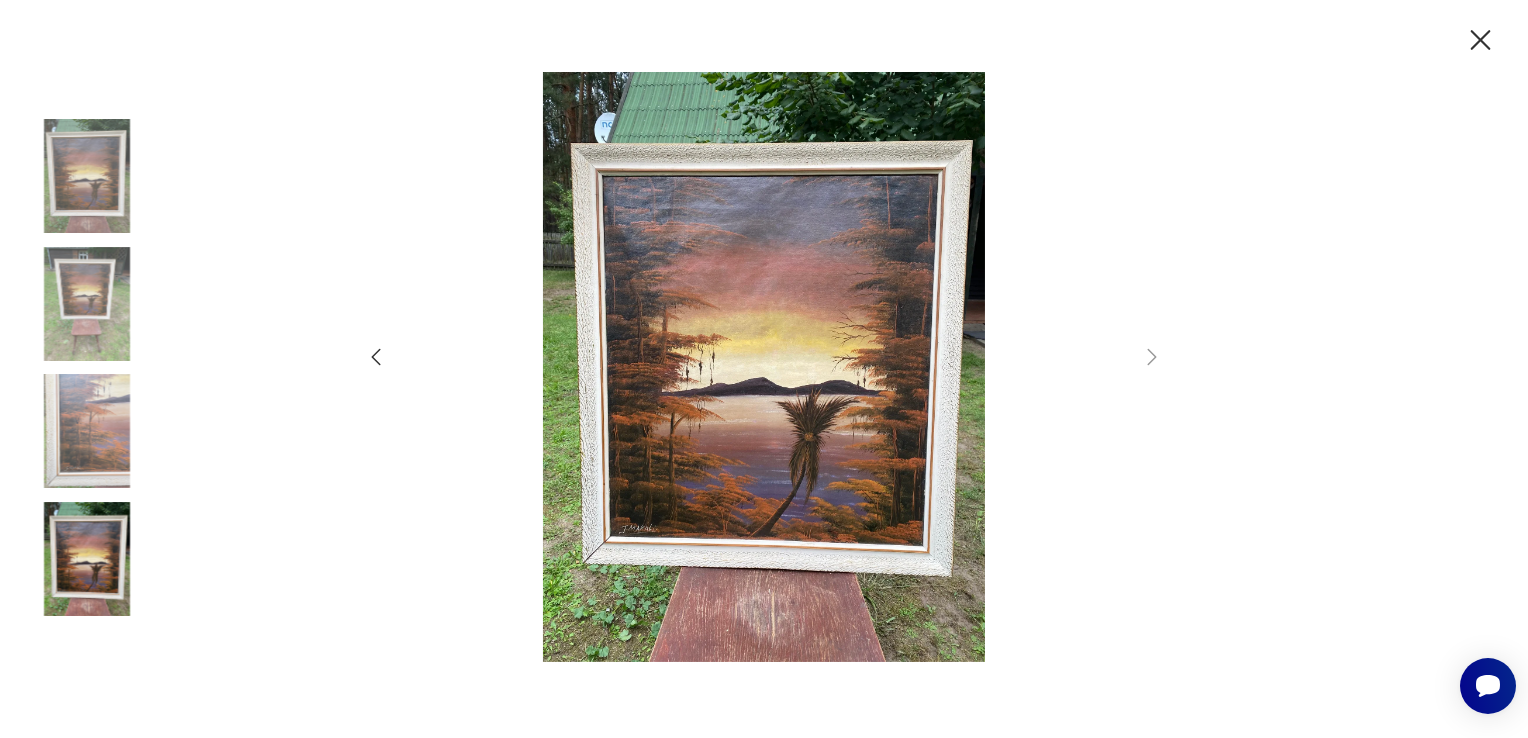 click at bounding box center (1480, 40) 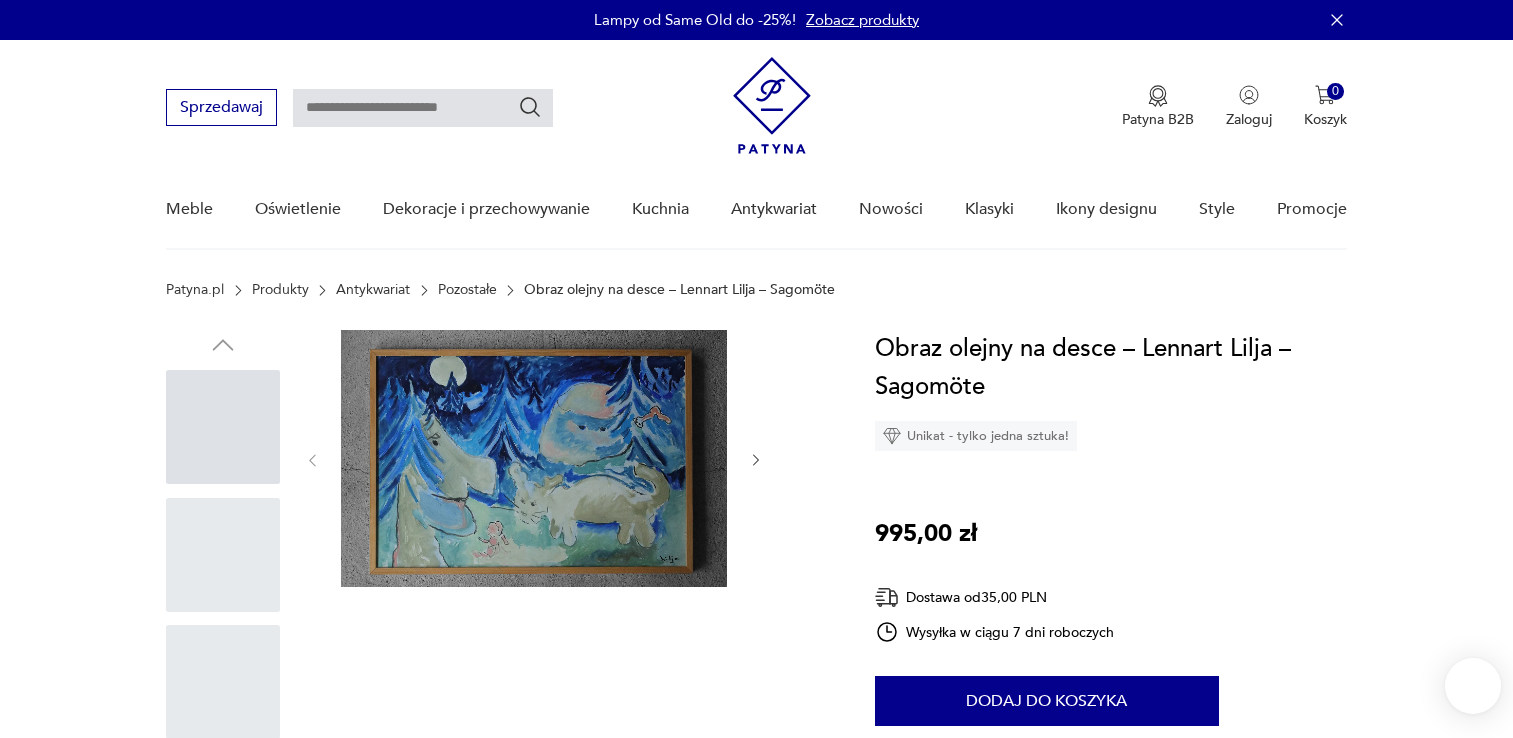 scroll, scrollTop: 0, scrollLeft: 0, axis: both 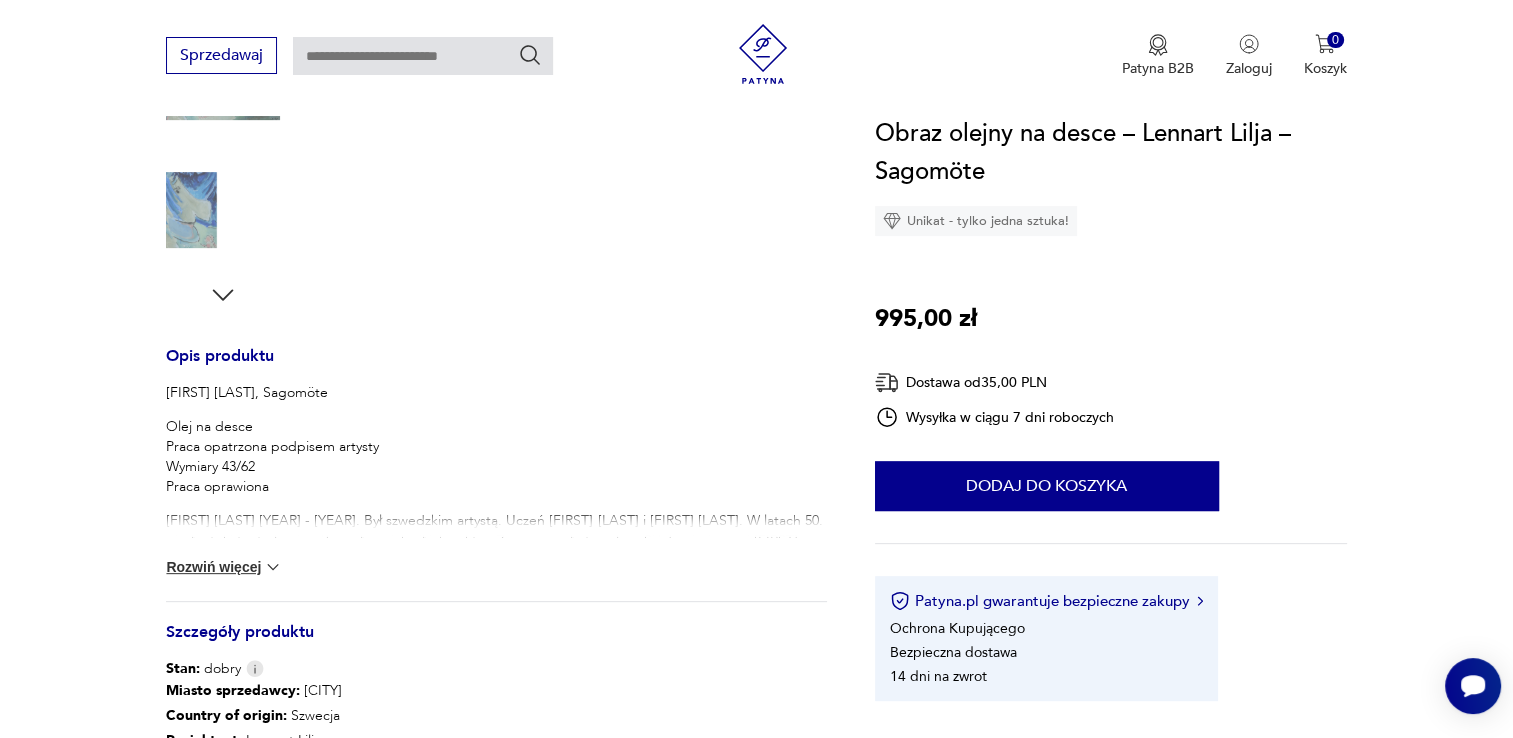 click on "Rozwiń więcej" at bounding box center (224, 567) 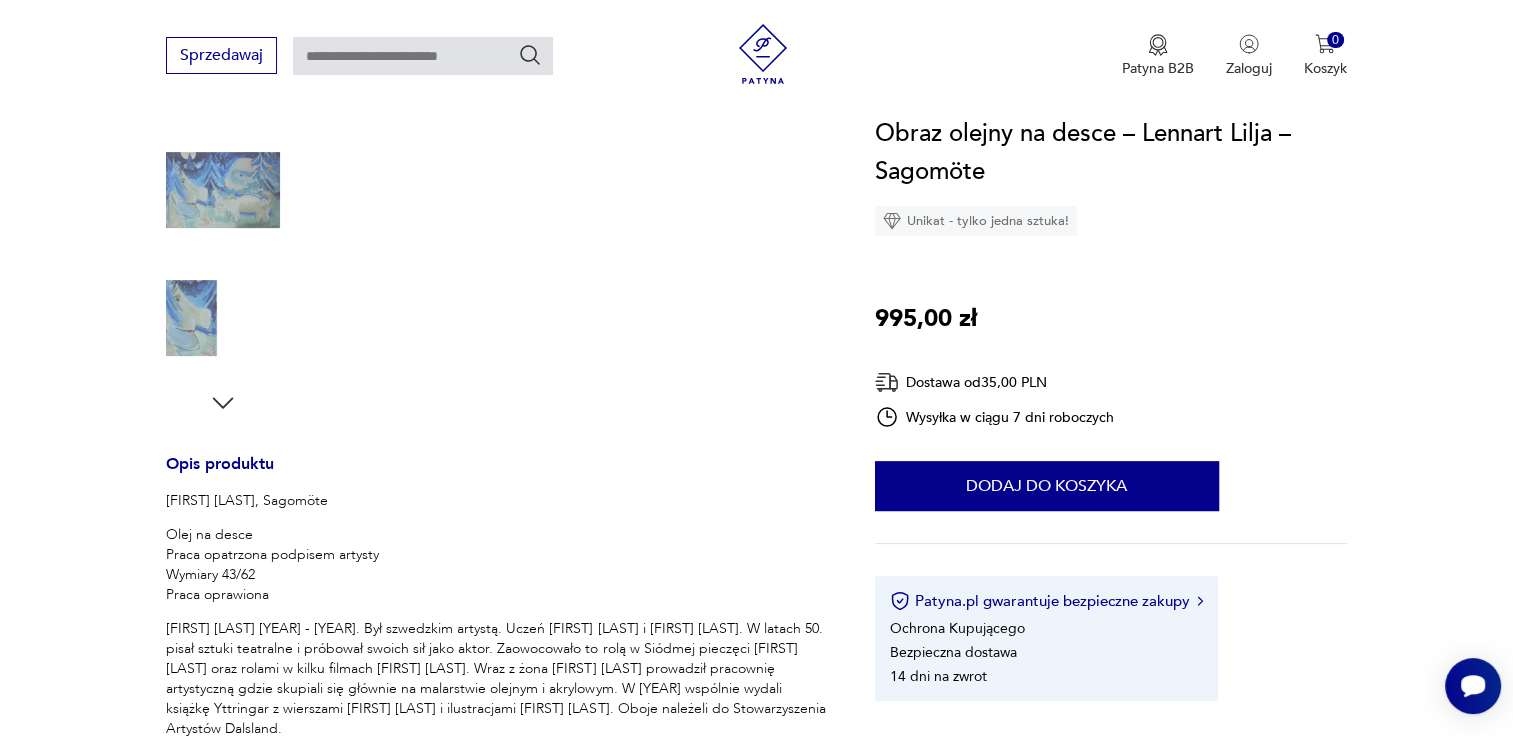 scroll, scrollTop: 100, scrollLeft: 0, axis: vertical 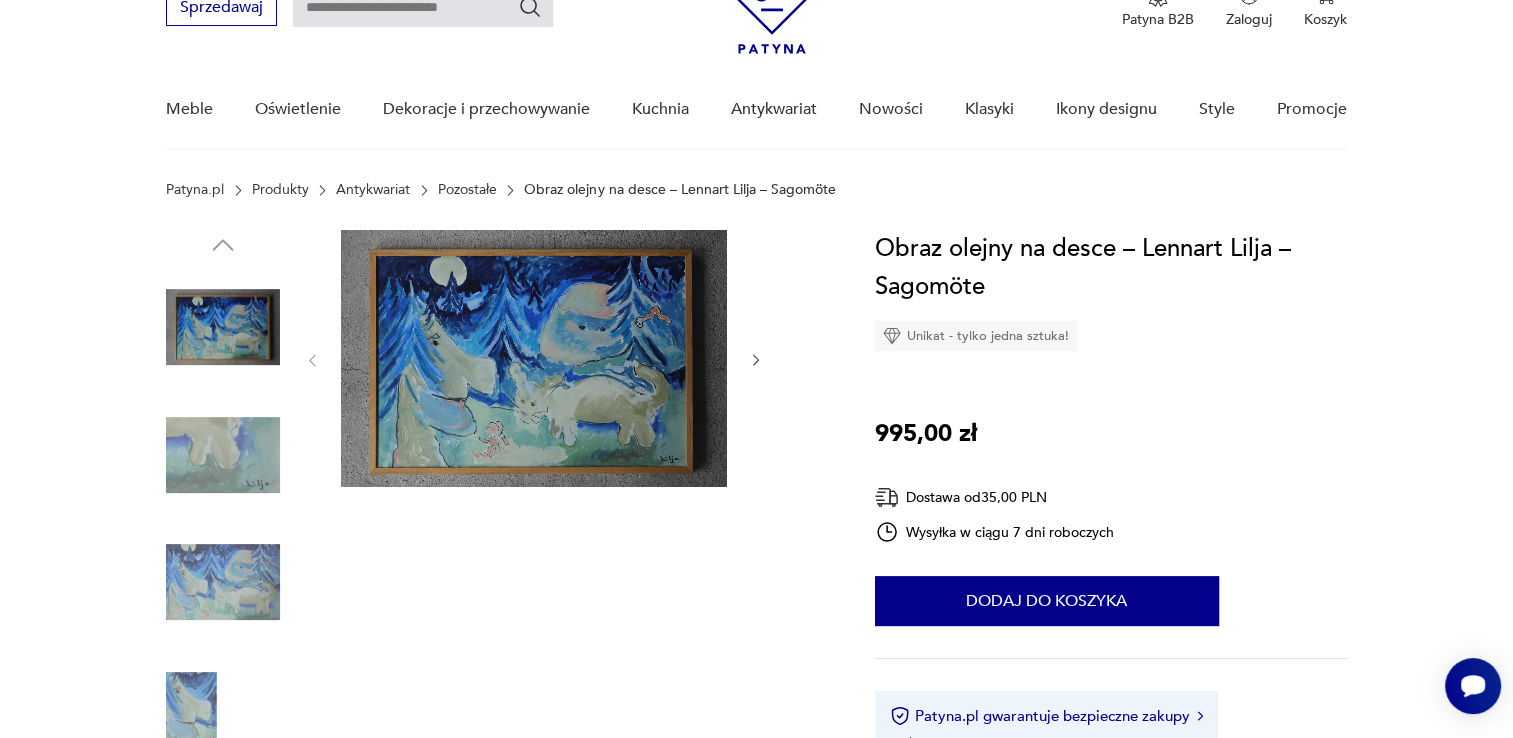 click at bounding box center (534, 358) 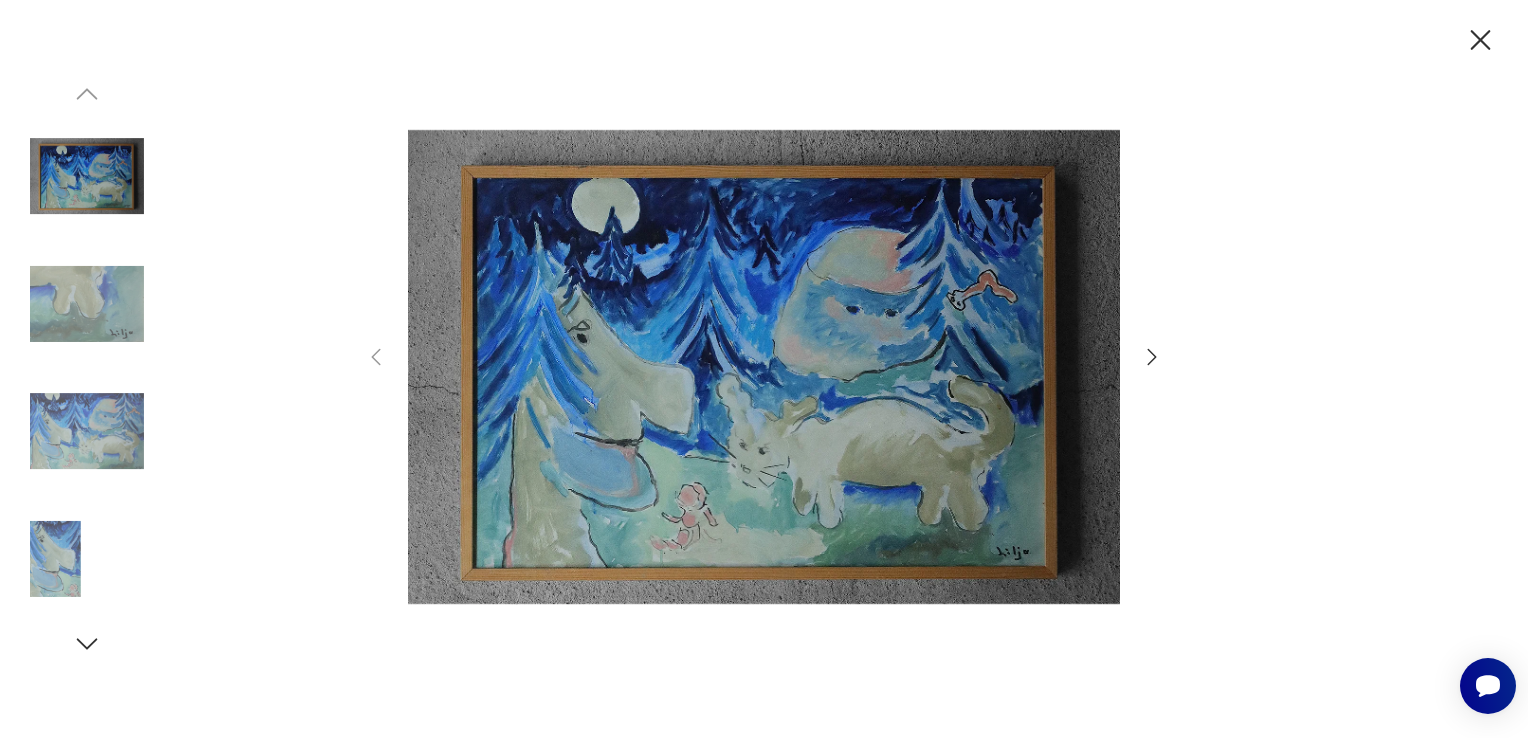click at bounding box center [1480, 40] 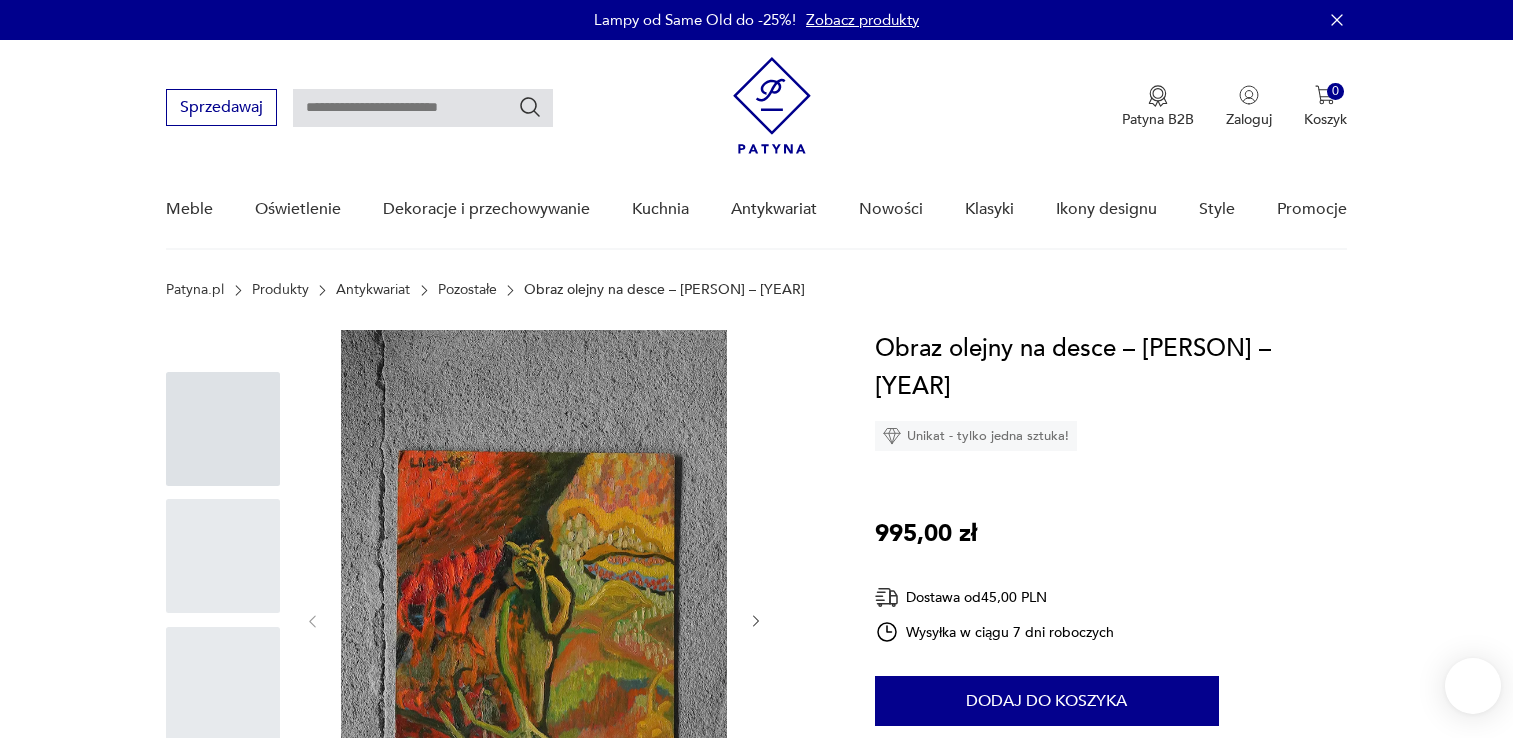 scroll, scrollTop: 0, scrollLeft: 0, axis: both 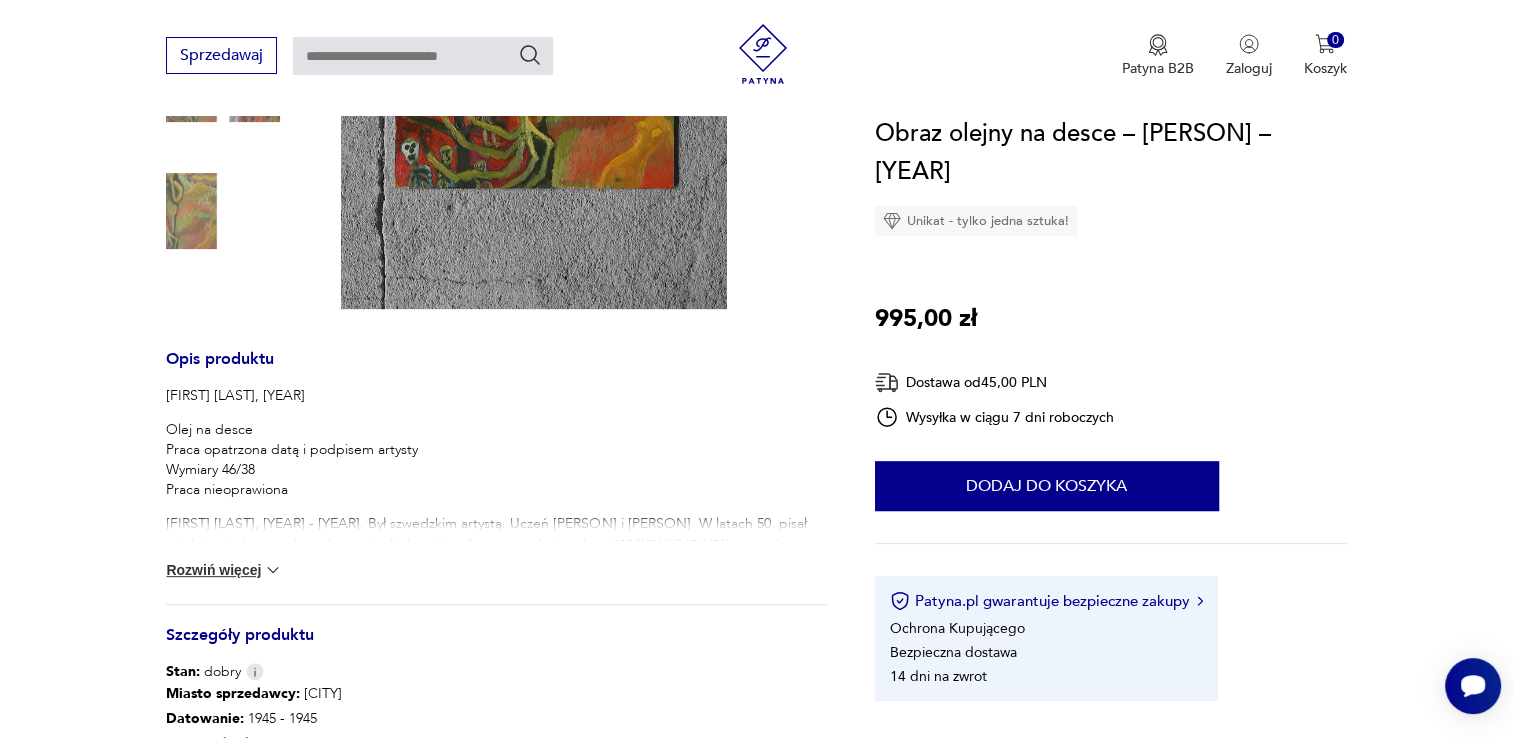 click on "Lennart Lilja, 1945
Olej na desce
Praca opatrzona datą i podpisem artysty
Wymiary 46/38
Praca nieoprawiona
Lennart Lilja żył w latach 1924 - 2008. Był szwedzkim artystą. Uczeń Izaaka Gründewalda i Otte Skölda. W latach 50. pisał sztuki teatralne i próbował swoich sił jako aktor. Zaowocowało to rolą w Siódmej pieczęci Ingemara Bergmana oraz rolami w kilku filmach Nilsa Poppe.  Wraz z żona Frideborg Bryth prowadził pracownię artystyczną gdzie skupiali się głównie na malarstwie olejnym i akrylowym. W 1978 wspólnie wydali książkę Yttringar z wierszami Lennarta i ilustracjami Frideborg. Oboje należeli do Stowarzyszenia Artystów Dalsland.
Praca w oryginalnym stanie vintage. Rozwiń więcej" at bounding box center [496, 495] 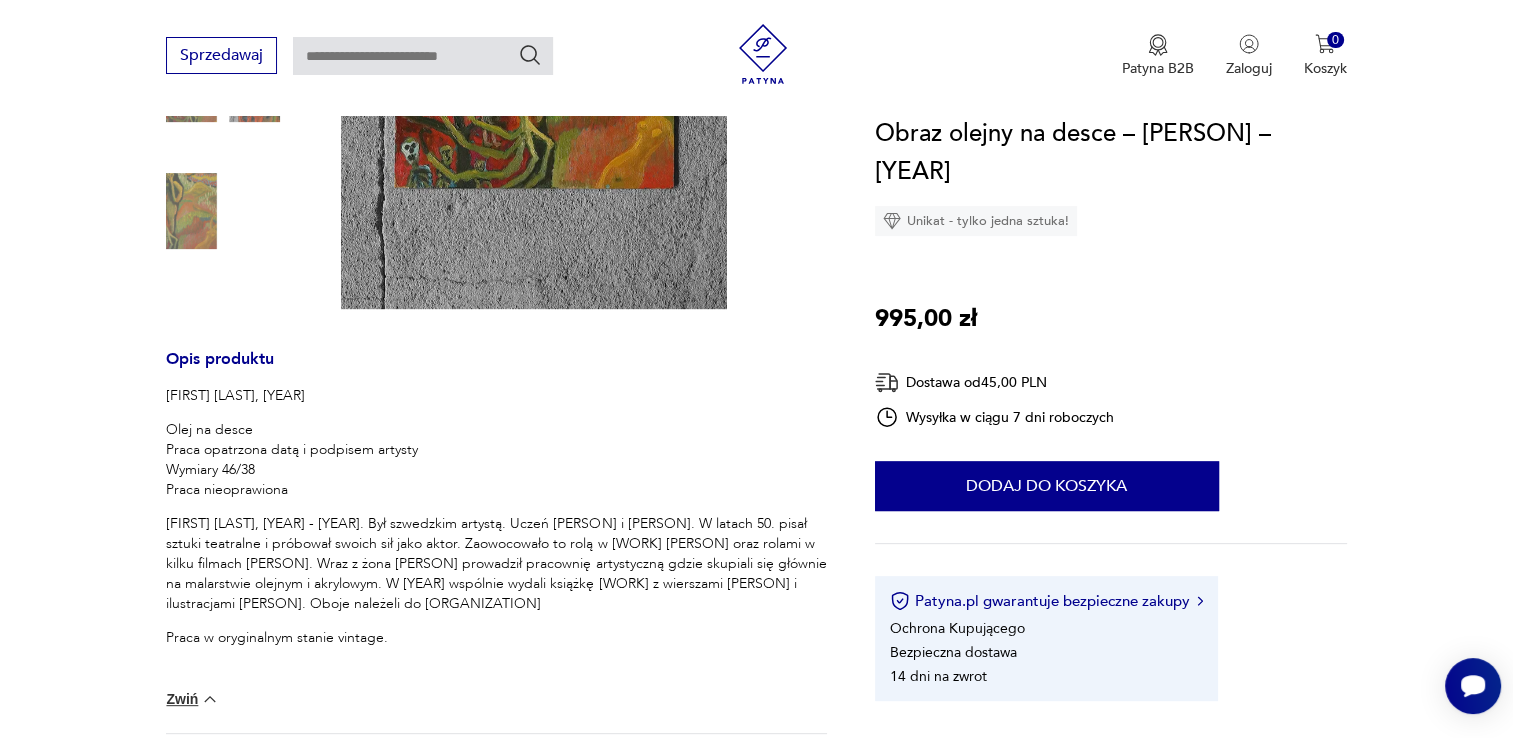 click at bounding box center [534, 19] 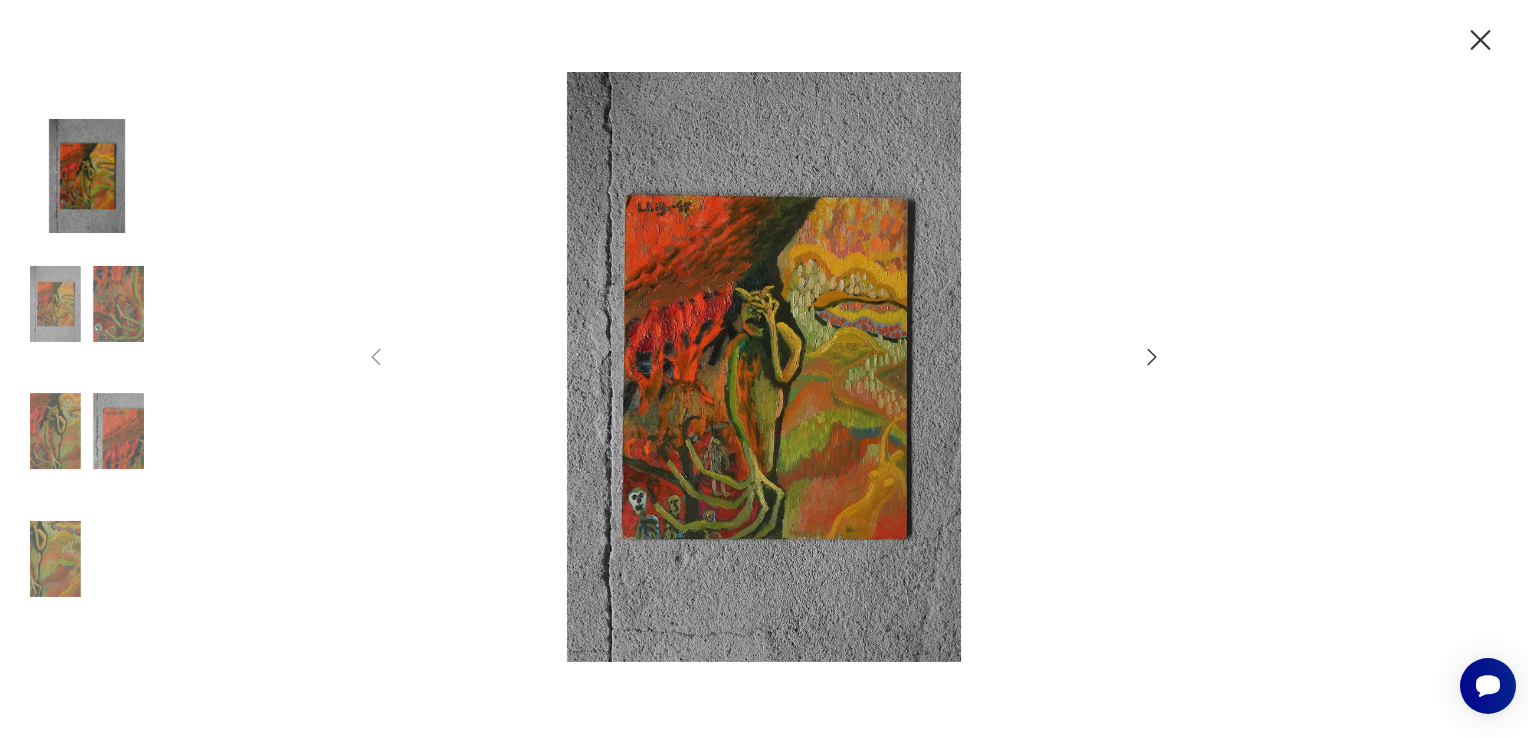 click at bounding box center [764, 367] 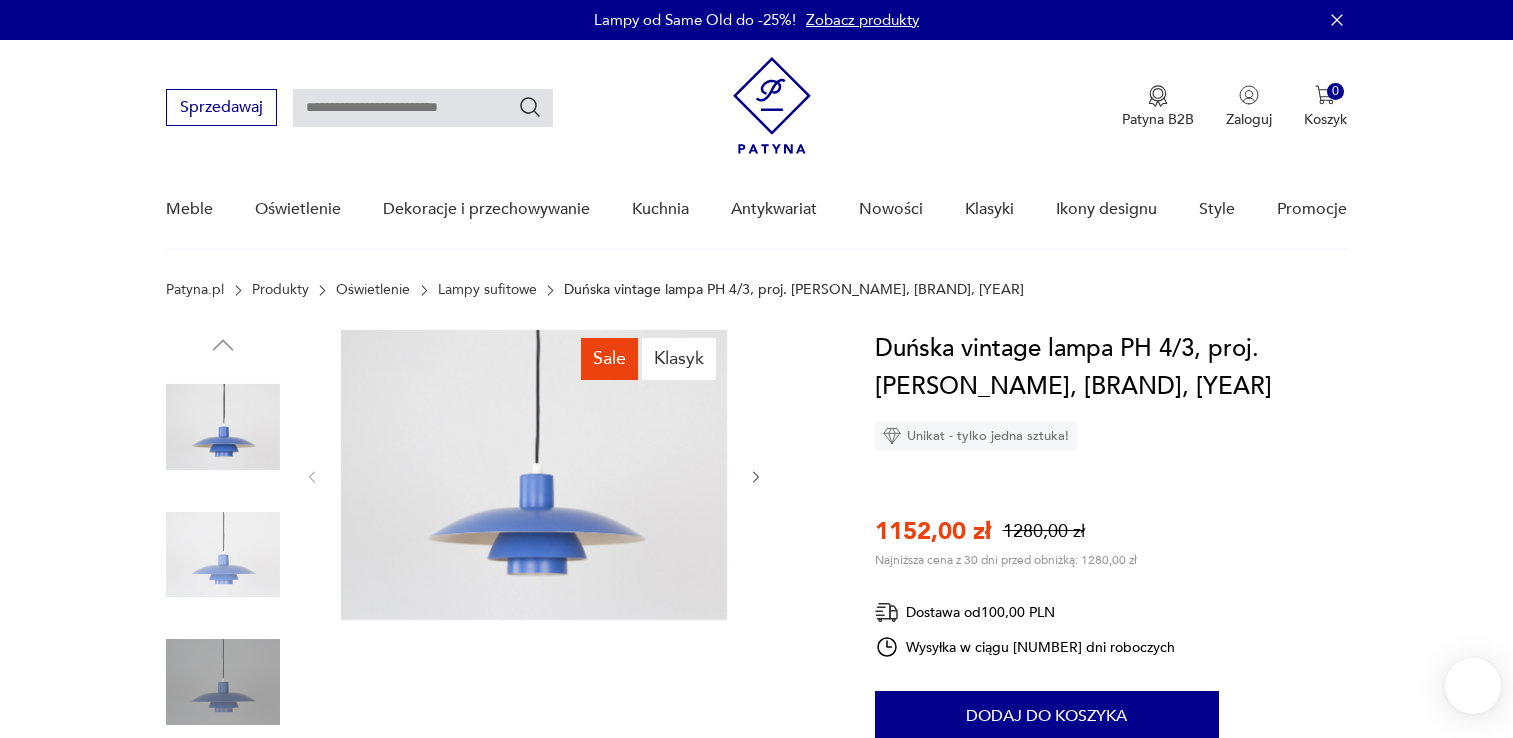 scroll, scrollTop: 0, scrollLeft: 0, axis: both 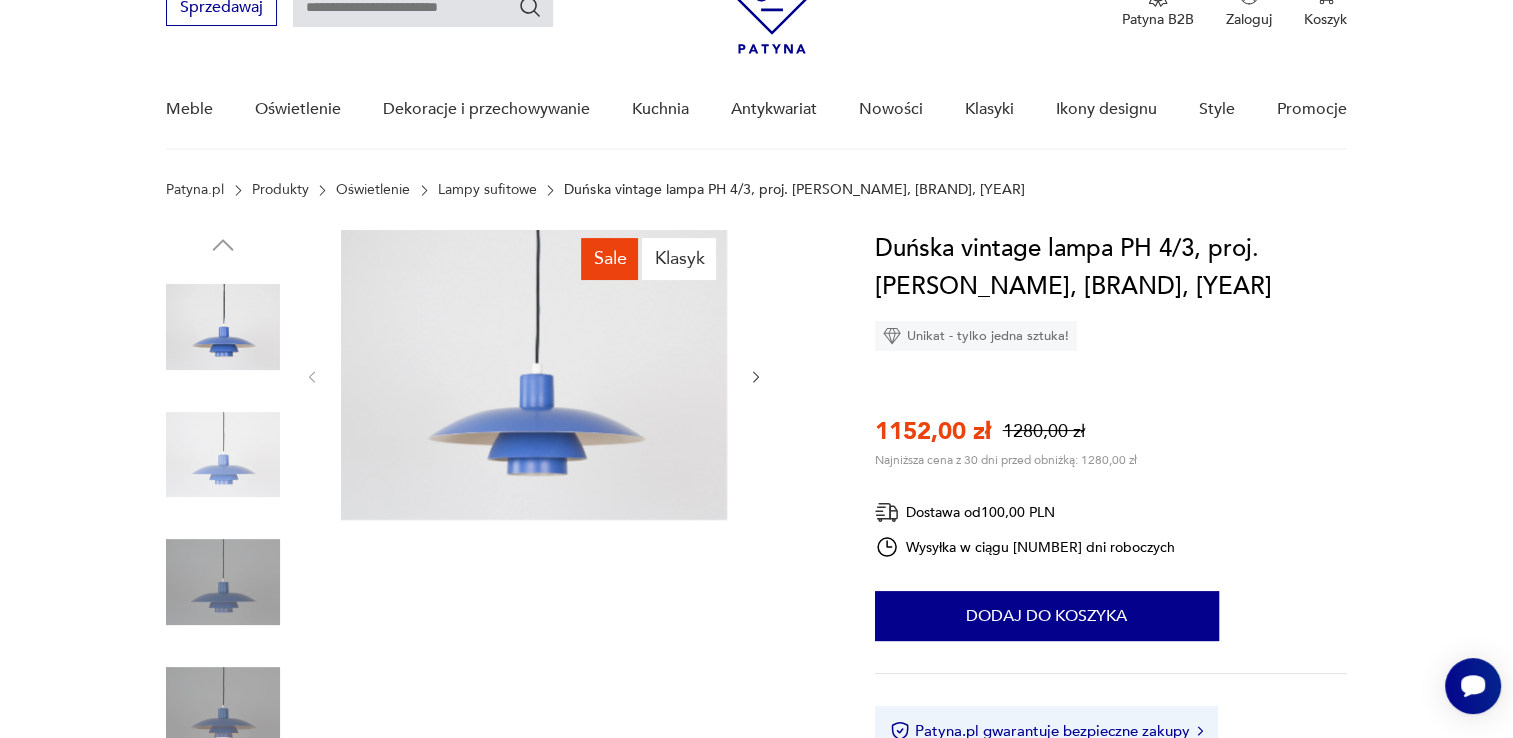 click at bounding box center [534, 375] 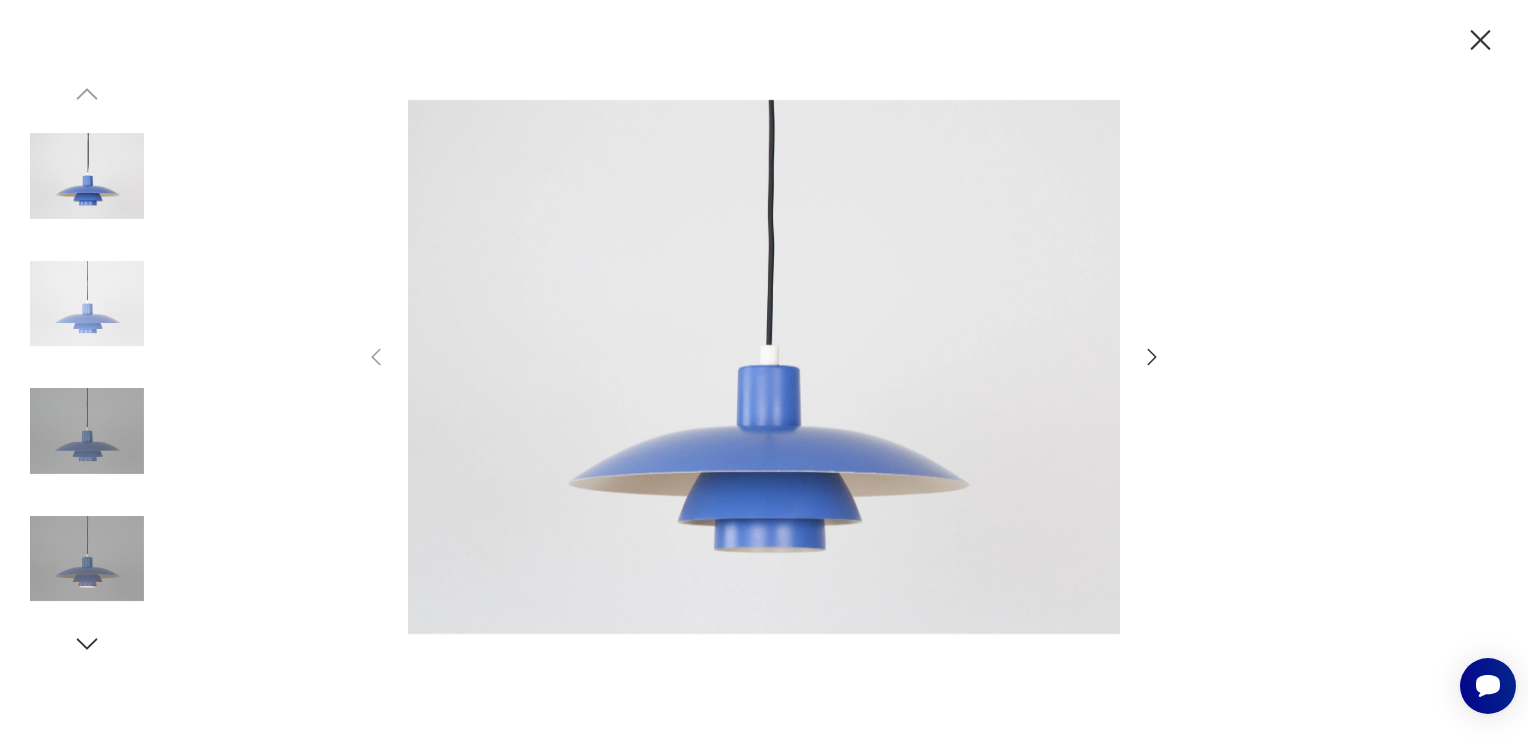click at bounding box center (1480, 40) 